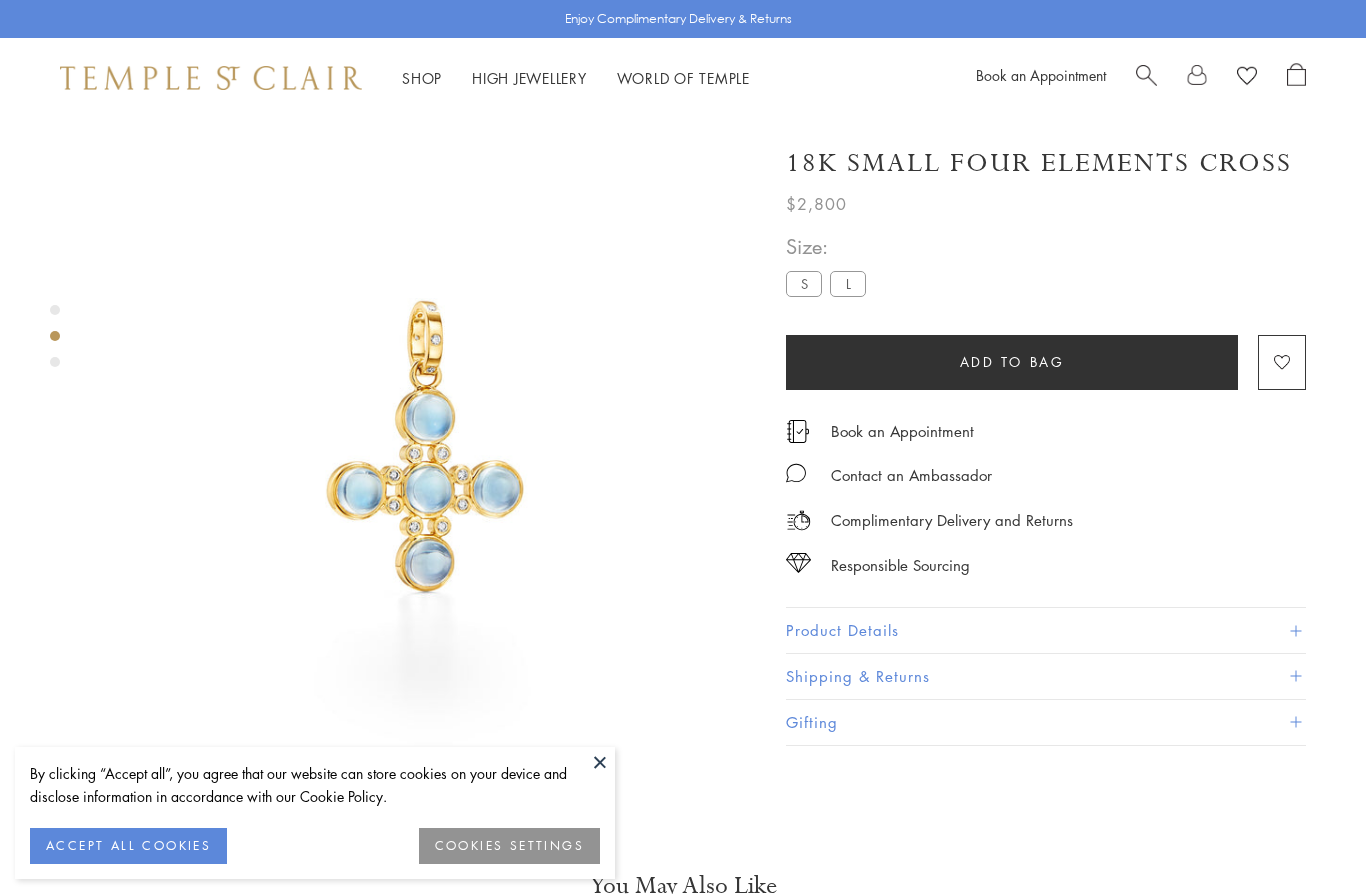 scroll, scrollTop: 117, scrollLeft: 0, axis: vertical 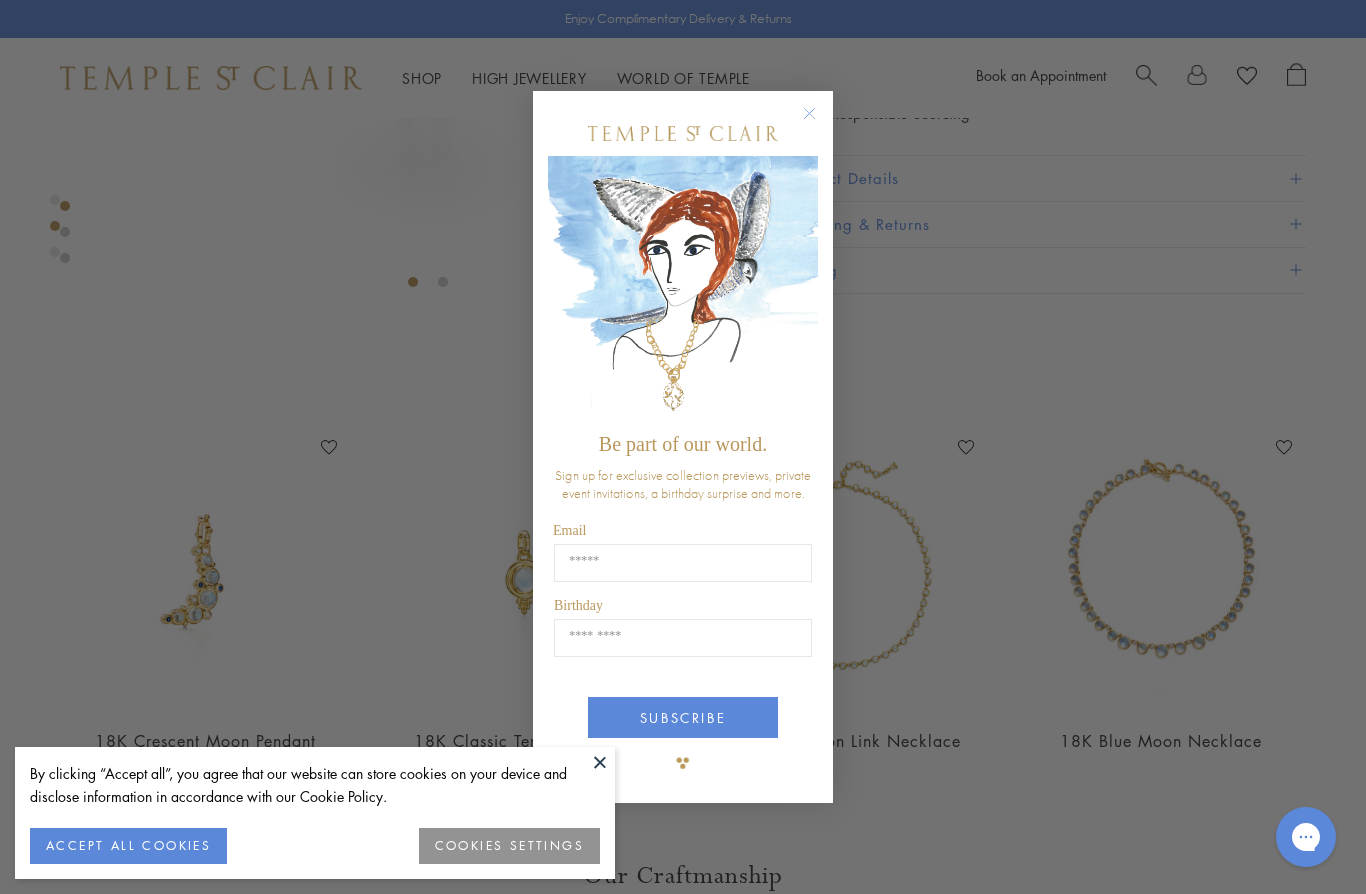 click 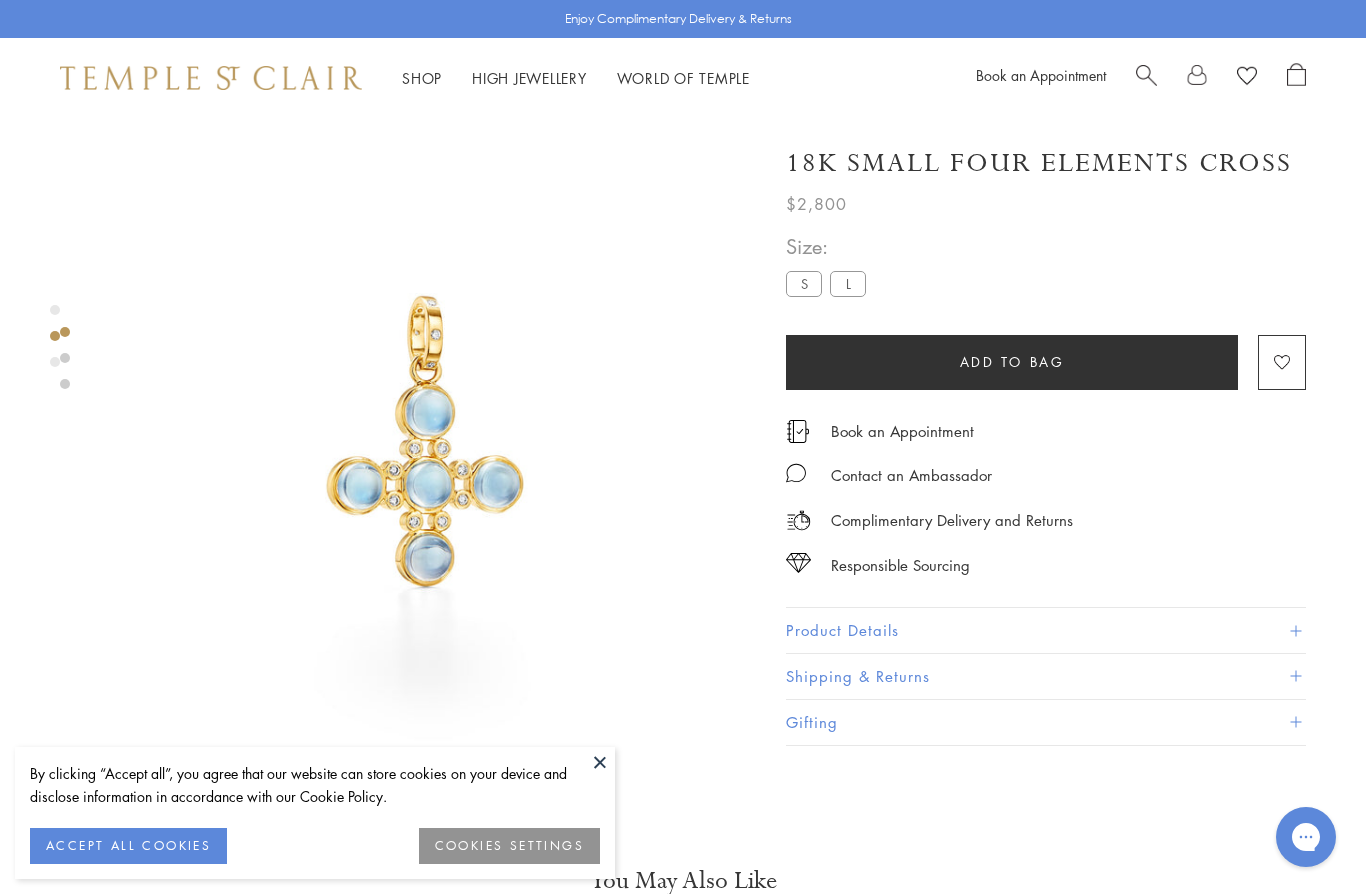 scroll, scrollTop: 0, scrollLeft: 0, axis: both 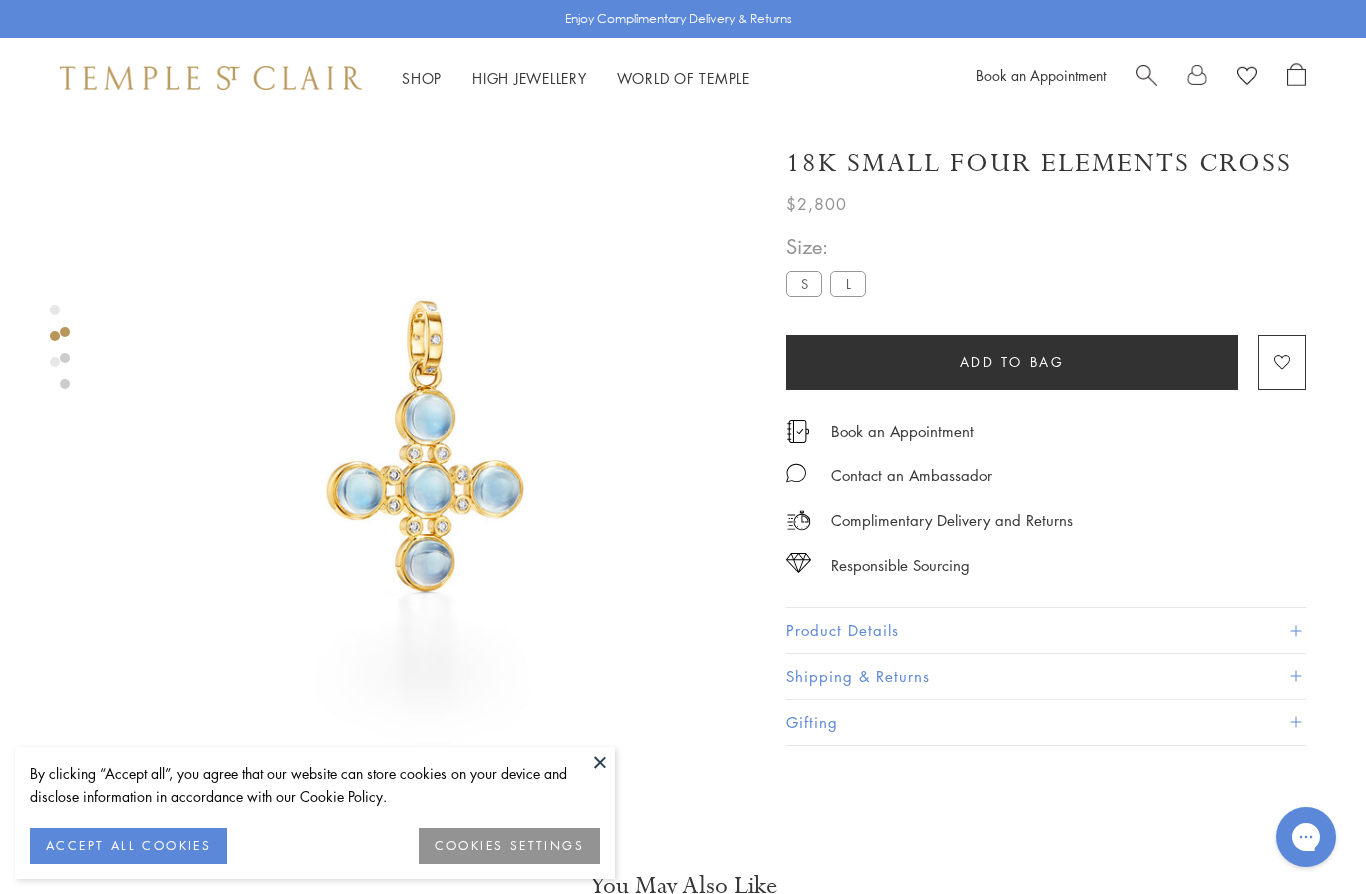 click on "Shop Shop" at bounding box center (422, 78) 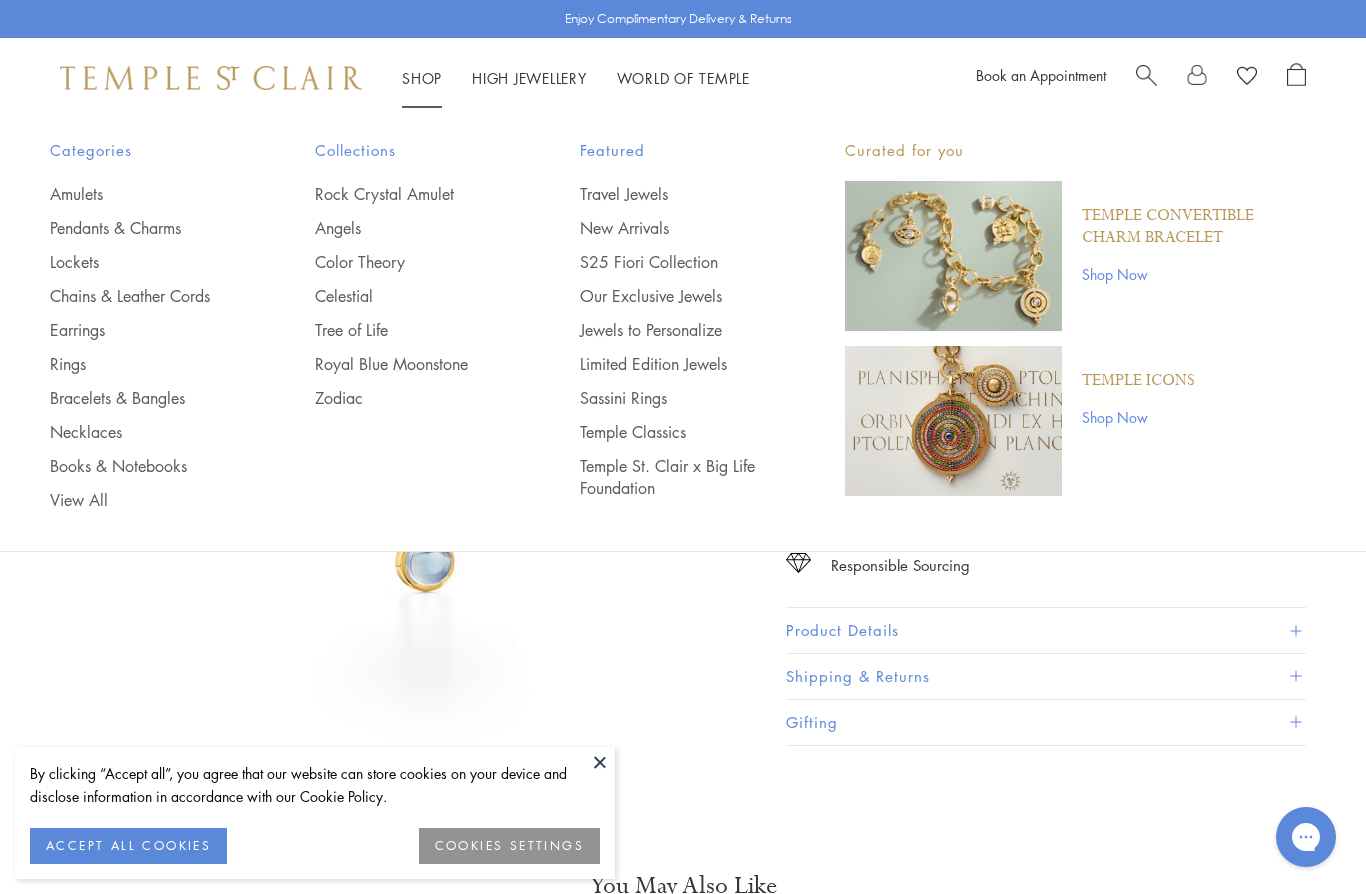 click on "Amulets" at bounding box center [142, 194] 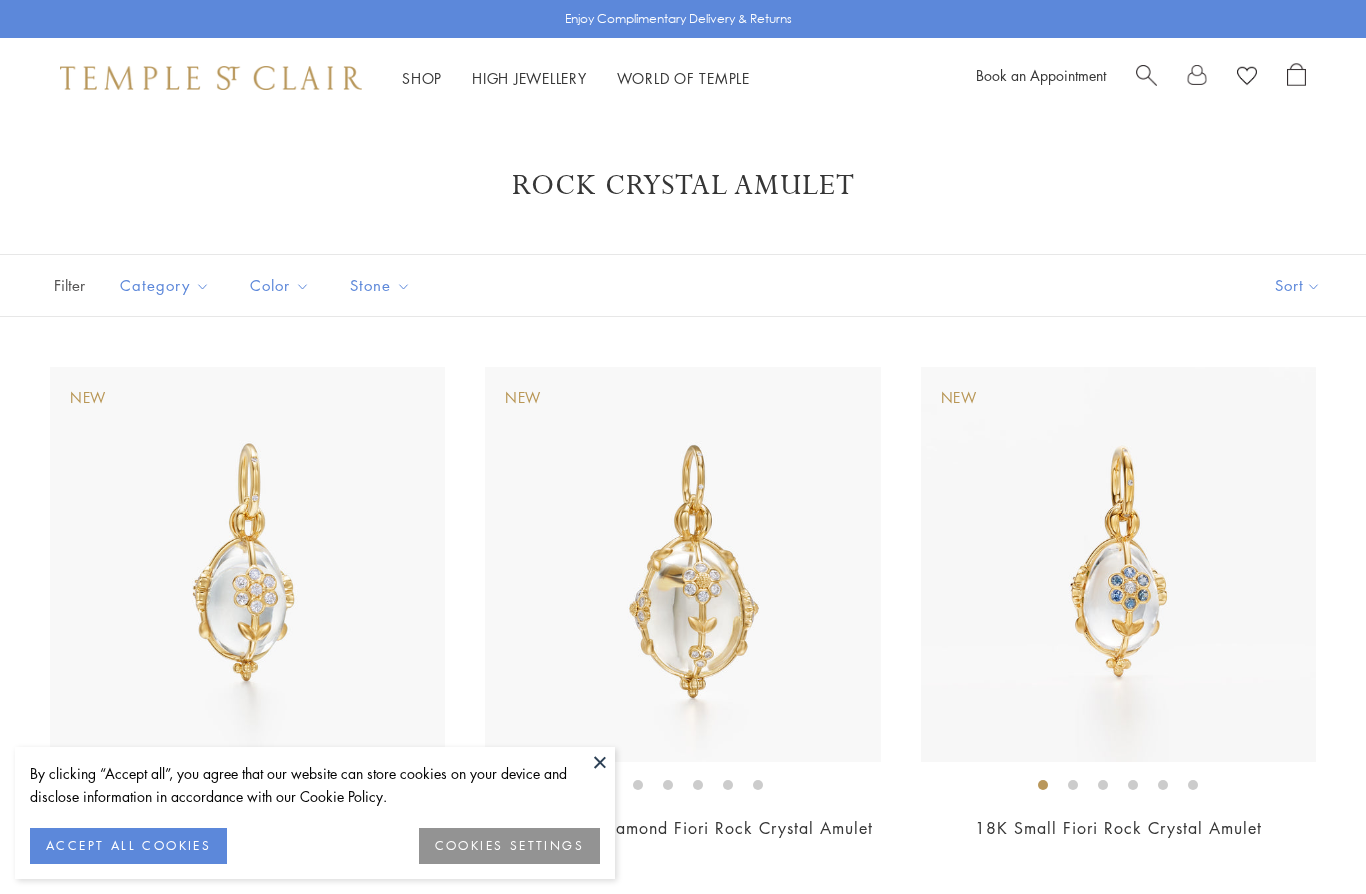 scroll, scrollTop: 0, scrollLeft: 0, axis: both 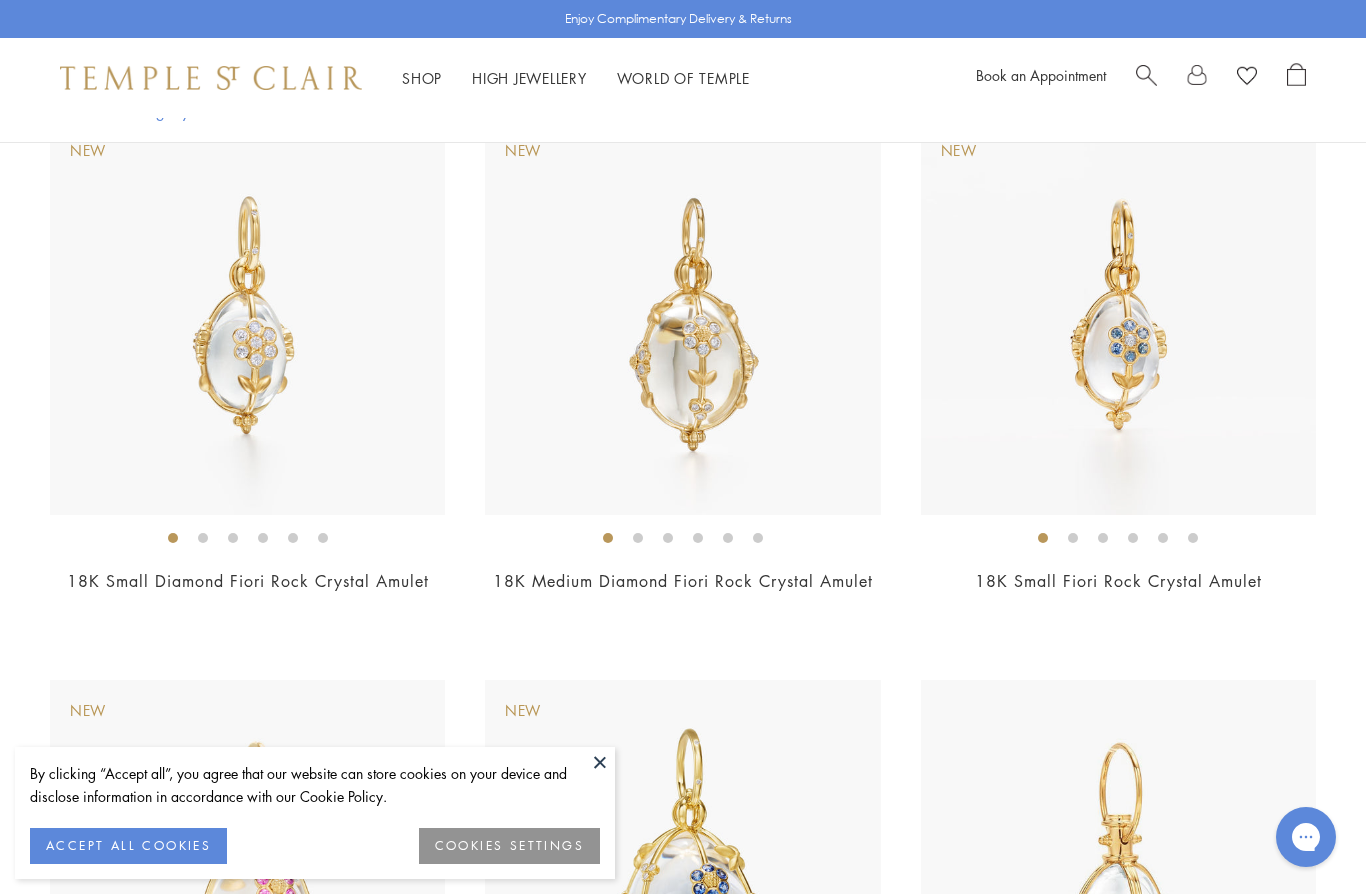 click at bounding box center (600, 762) 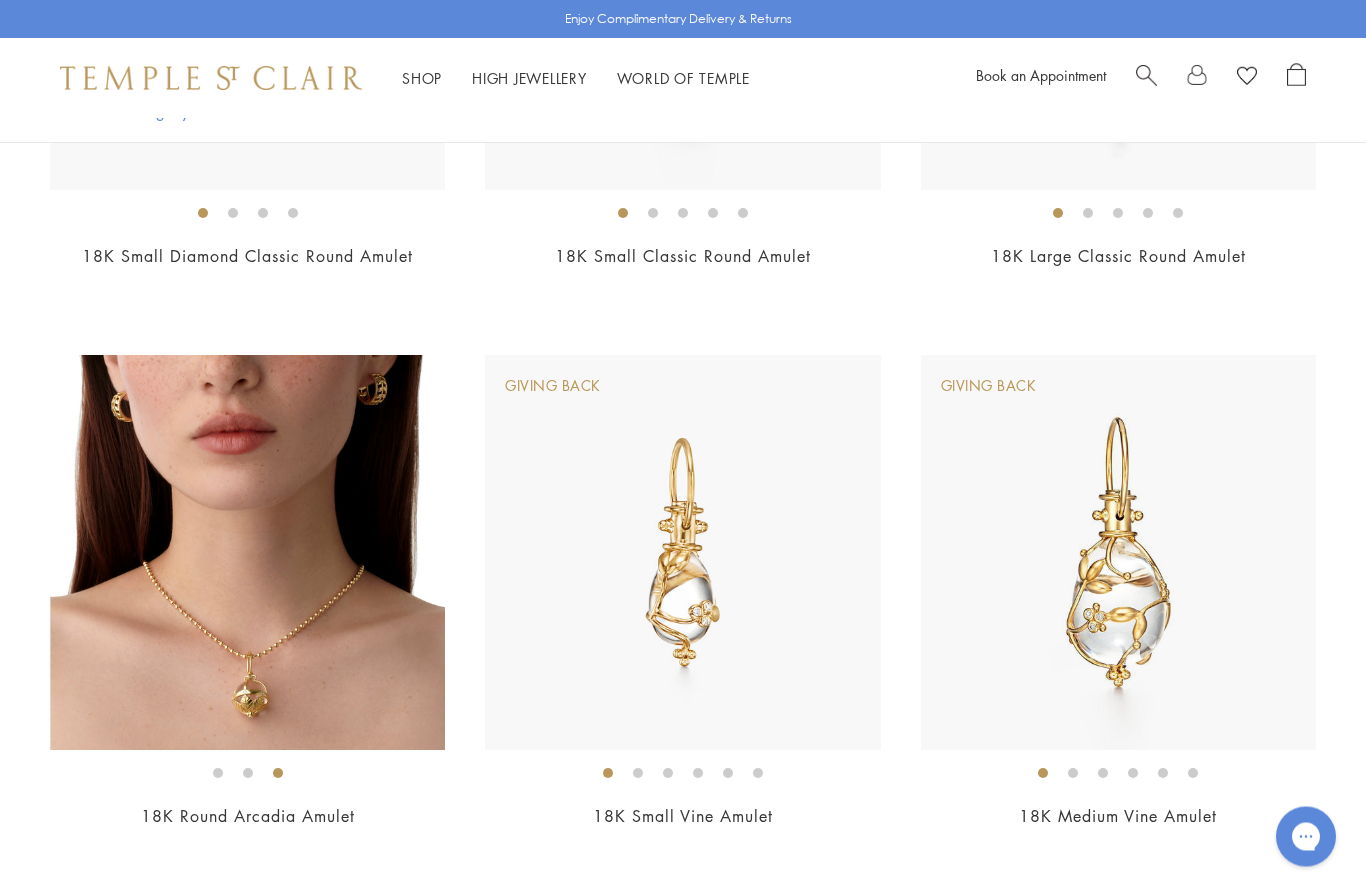 scroll, scrollTop: 2278, scrollLeft: 0, axis: vertical 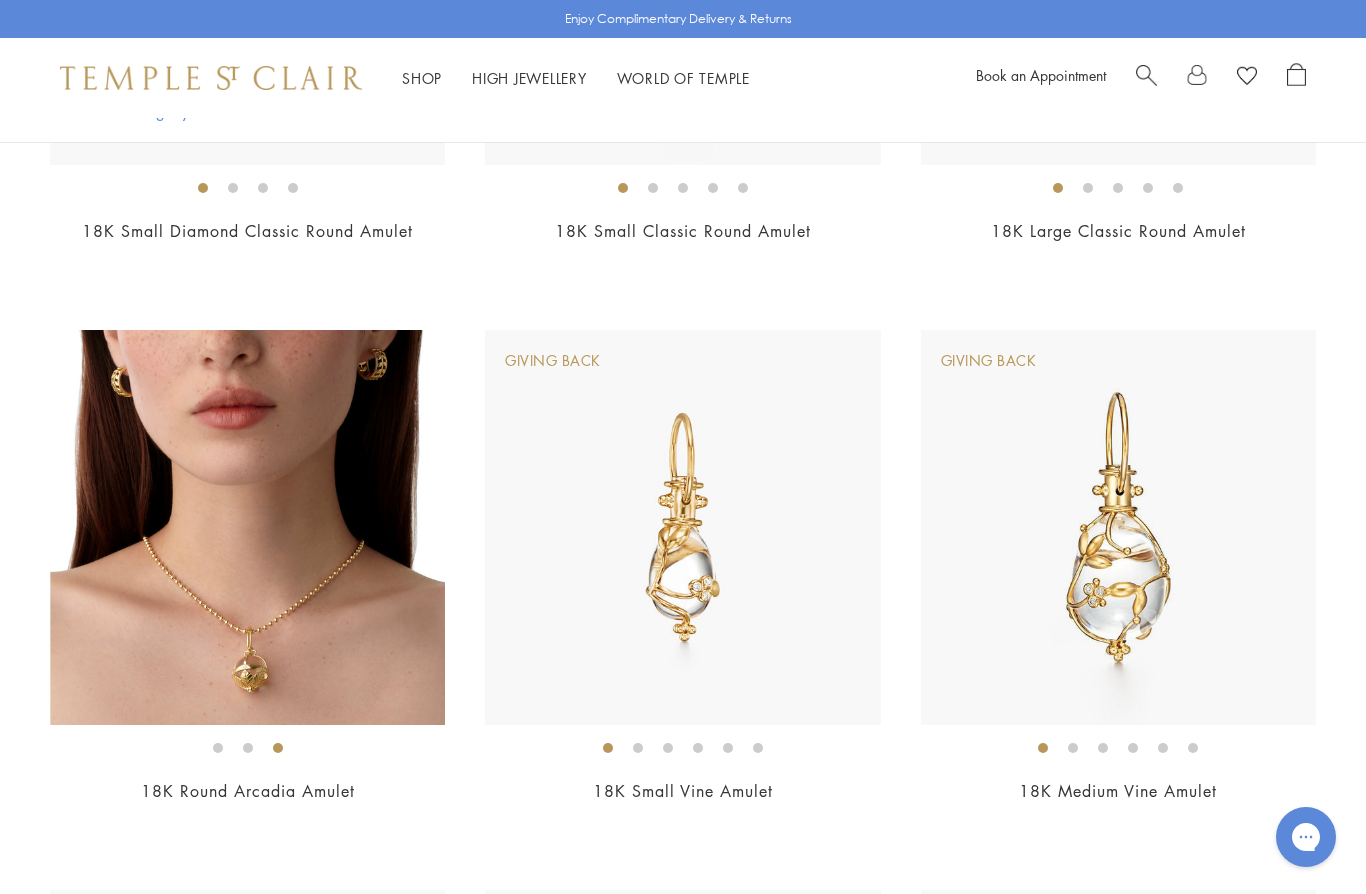 click at bounding box center (247, 527) 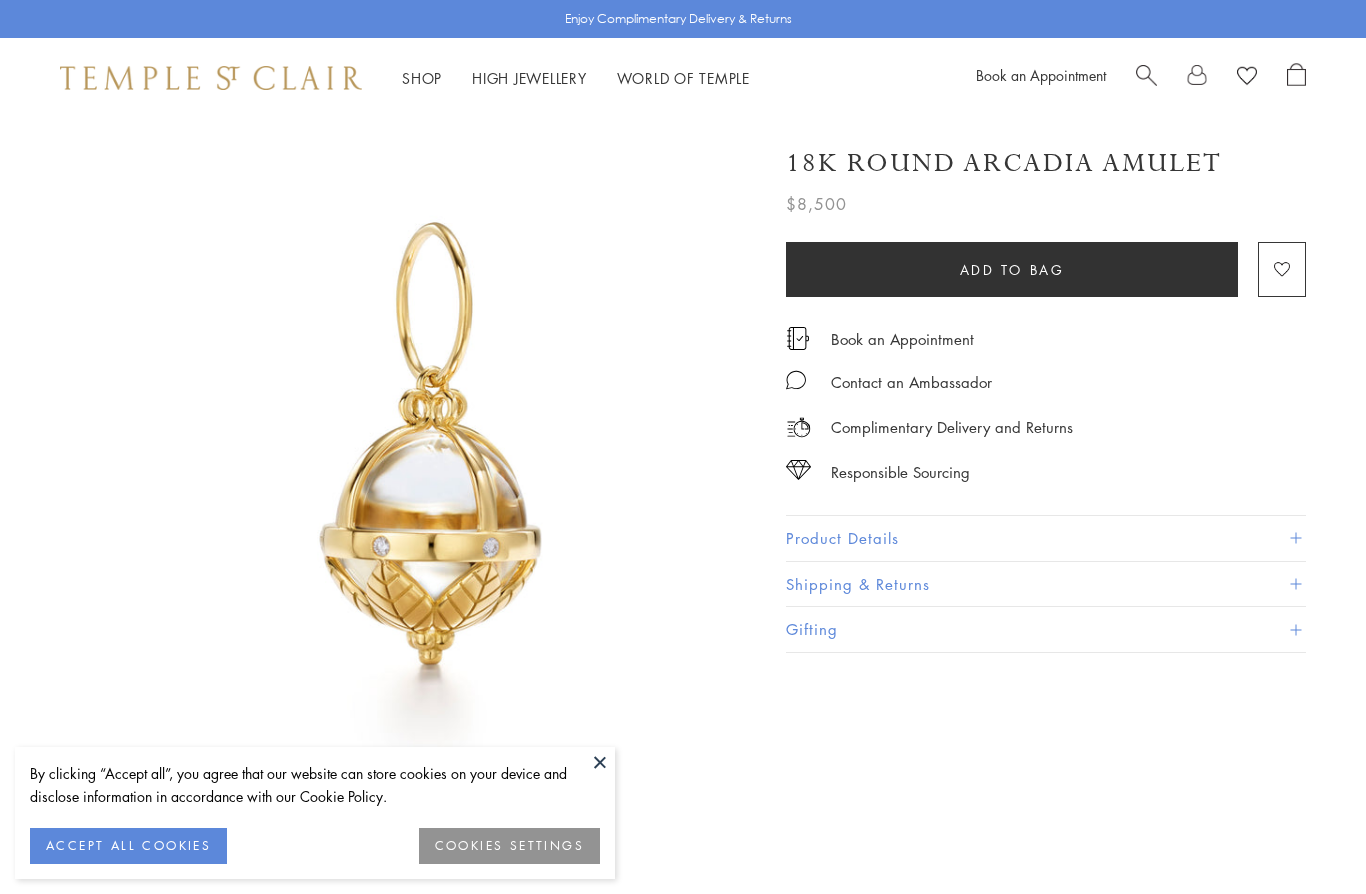 scroll, scrollTop: 0, scrollLeft: 0, axis: both 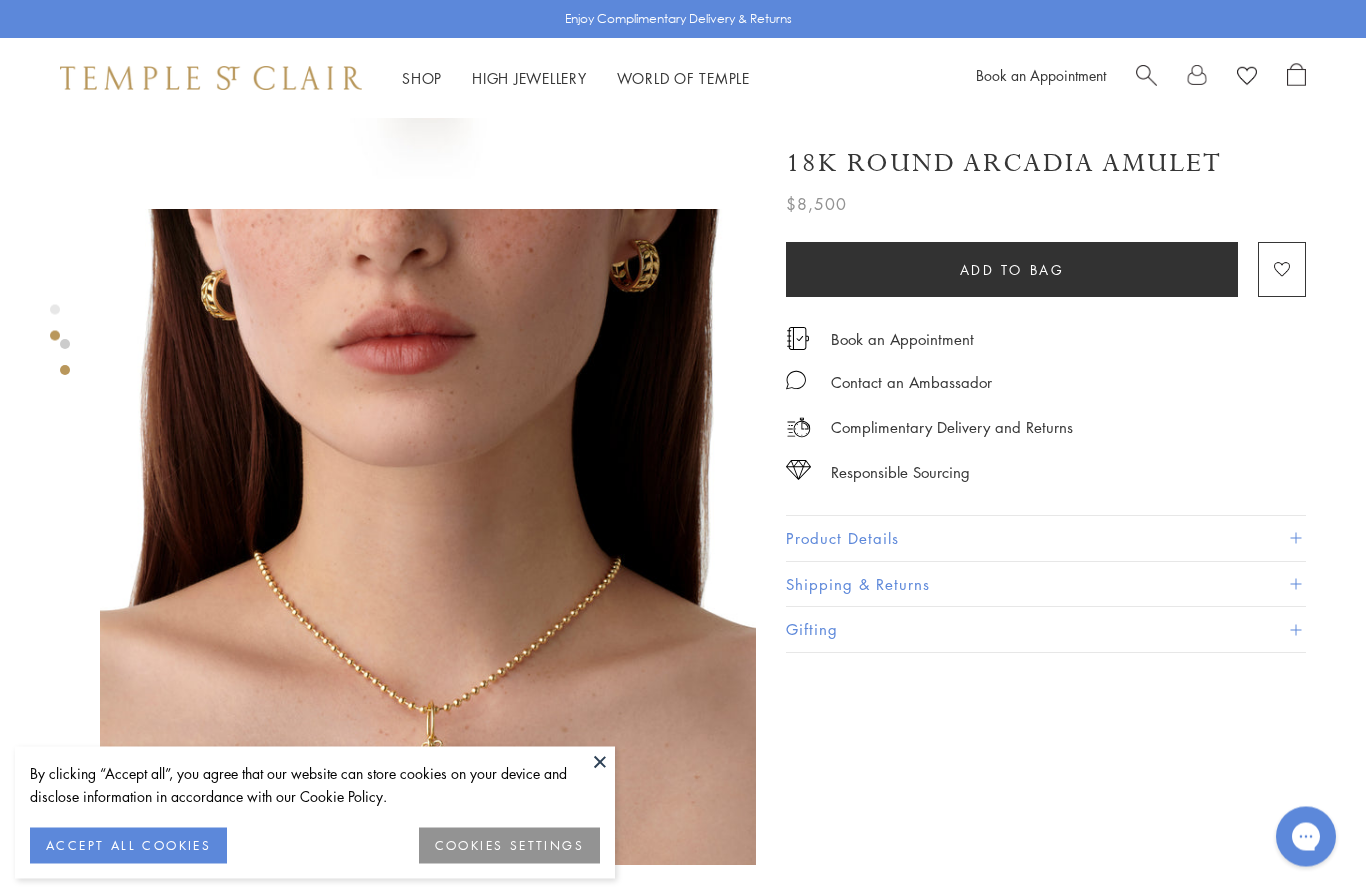 click at bounding box center [1295, 538] 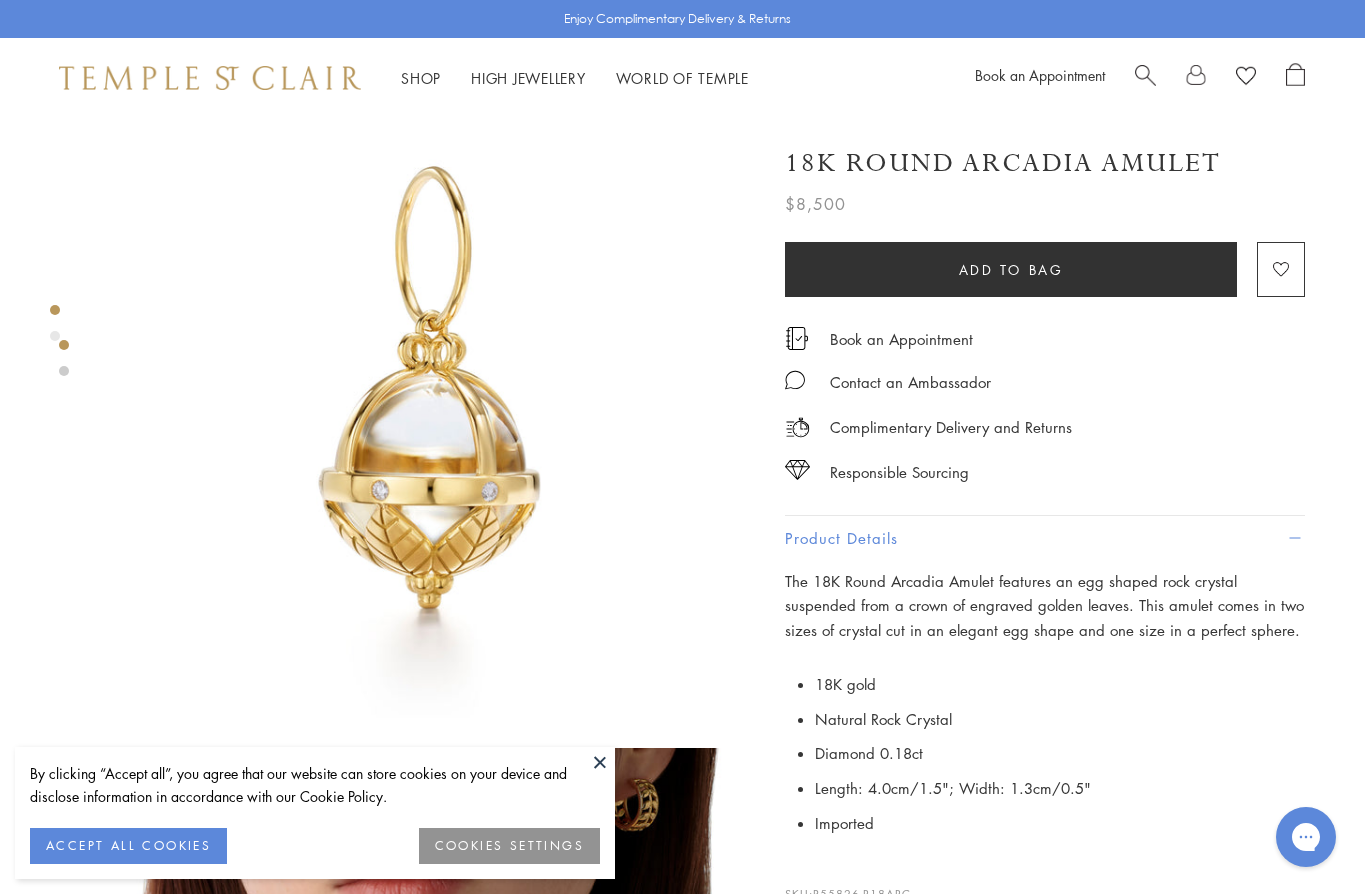 scroll, scrollTop: 29, scrollLeft: 1, axis: both 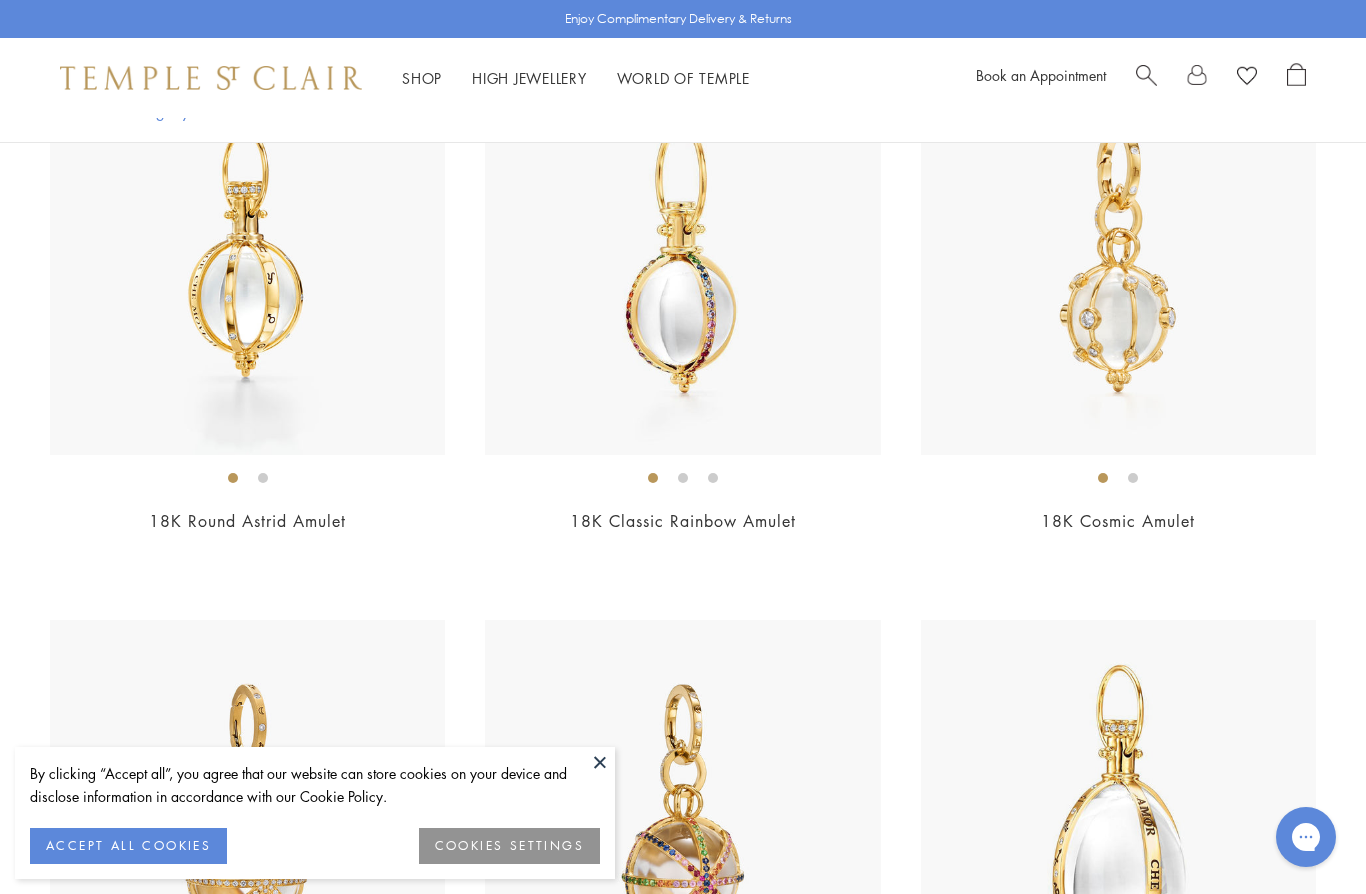 click at bounding box center [1118, 257] 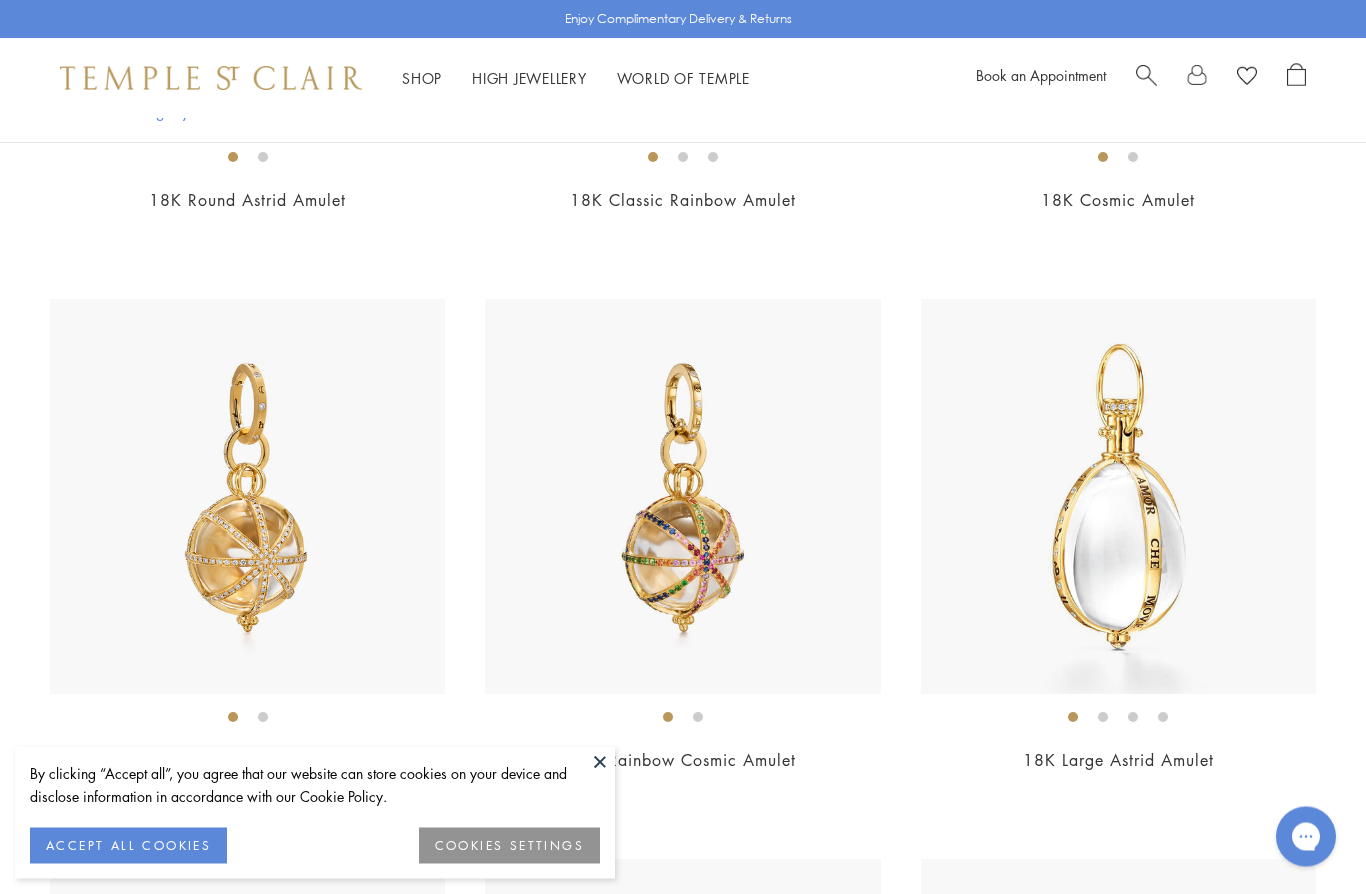 scroll, scrollTop: 5110, scrollLeft: 0, axis: vertical 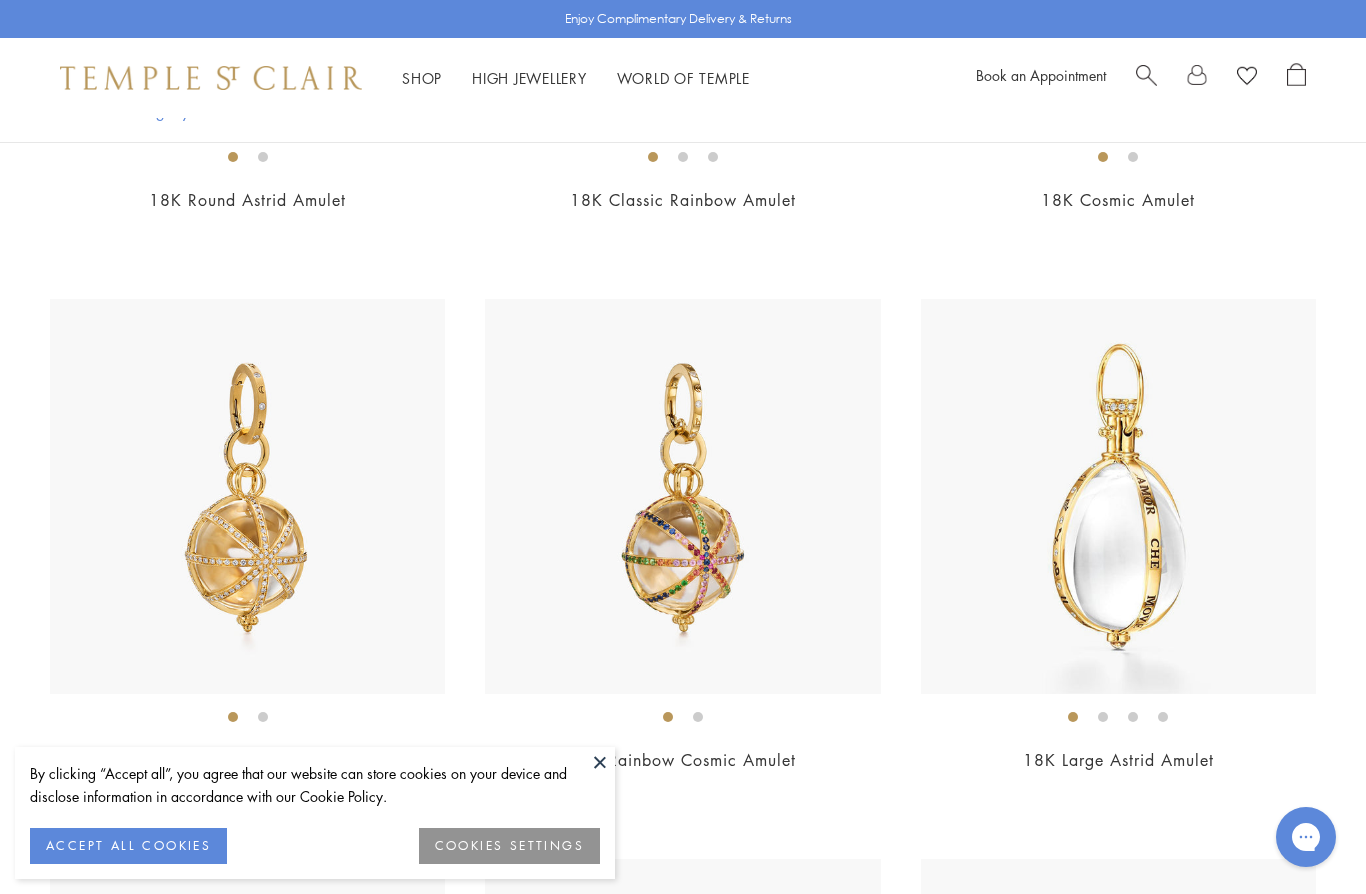 click at bounding box center (247, 496) 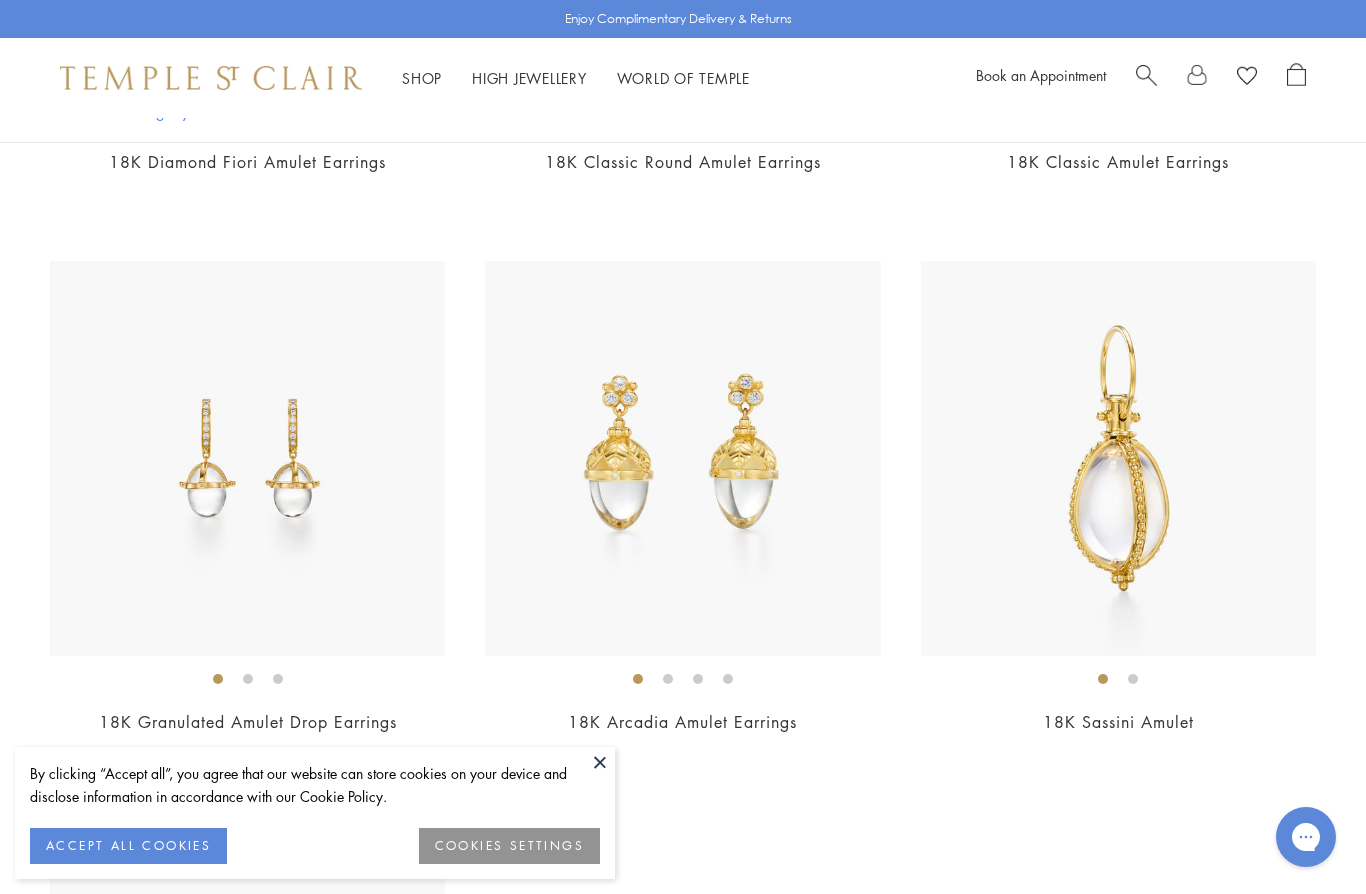 scroll, scrollTop: 12970, scrollLeft: 0, axis: vertical 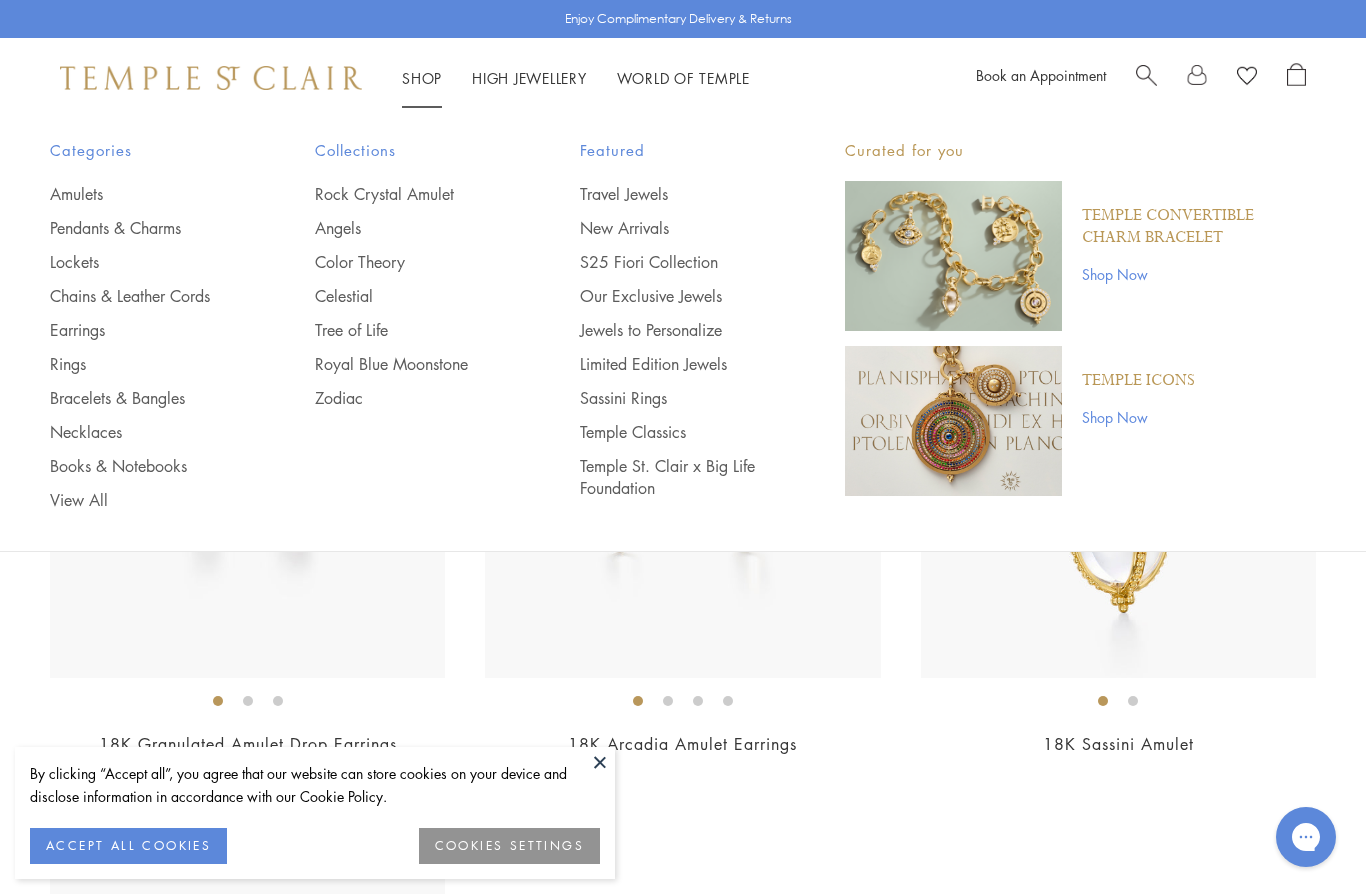 click on "Pendants & Charms" at bounding box center [142, 228] 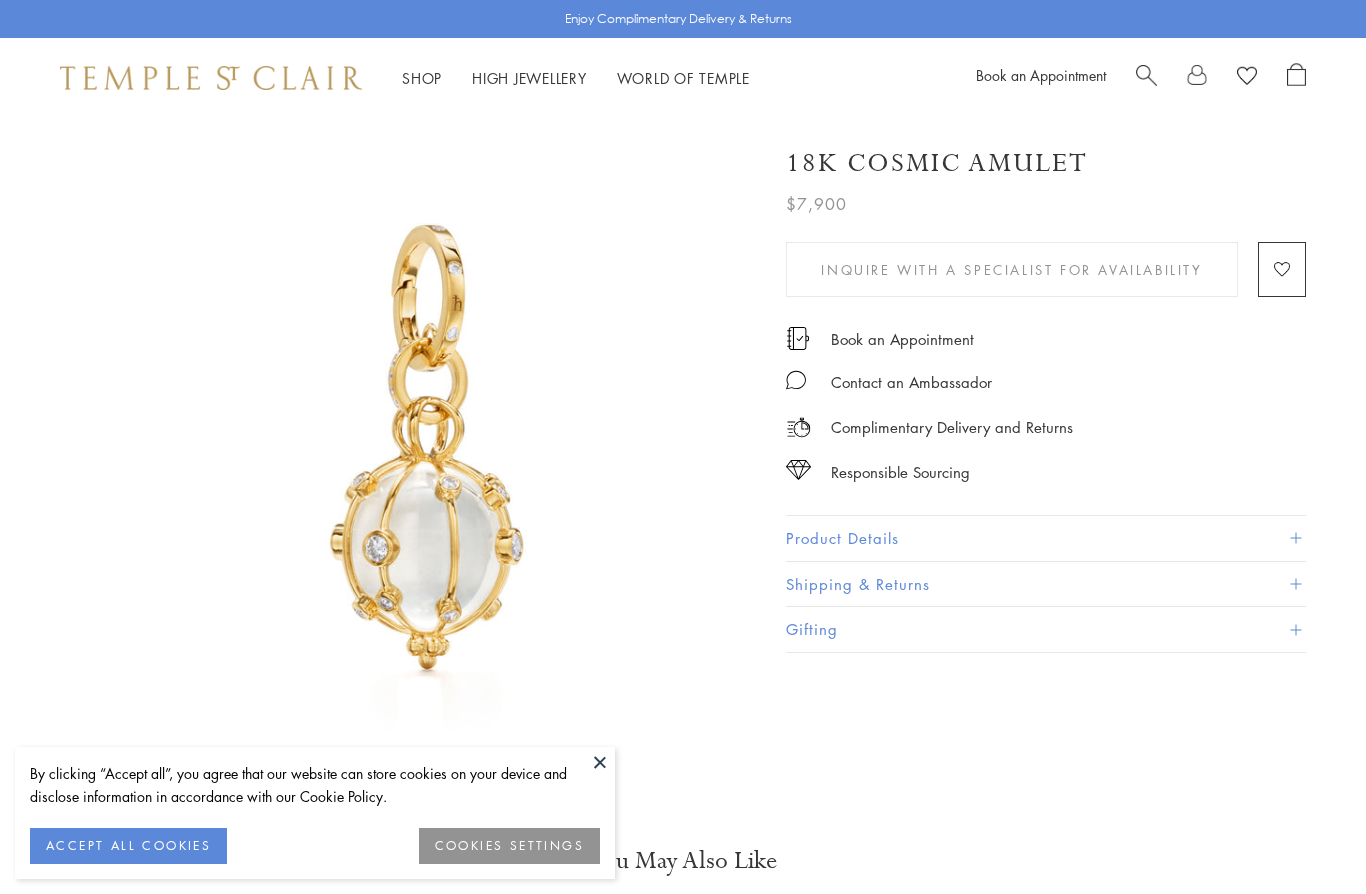 scroll, scrollTop: 0, scrollLeft: 0, axis: both 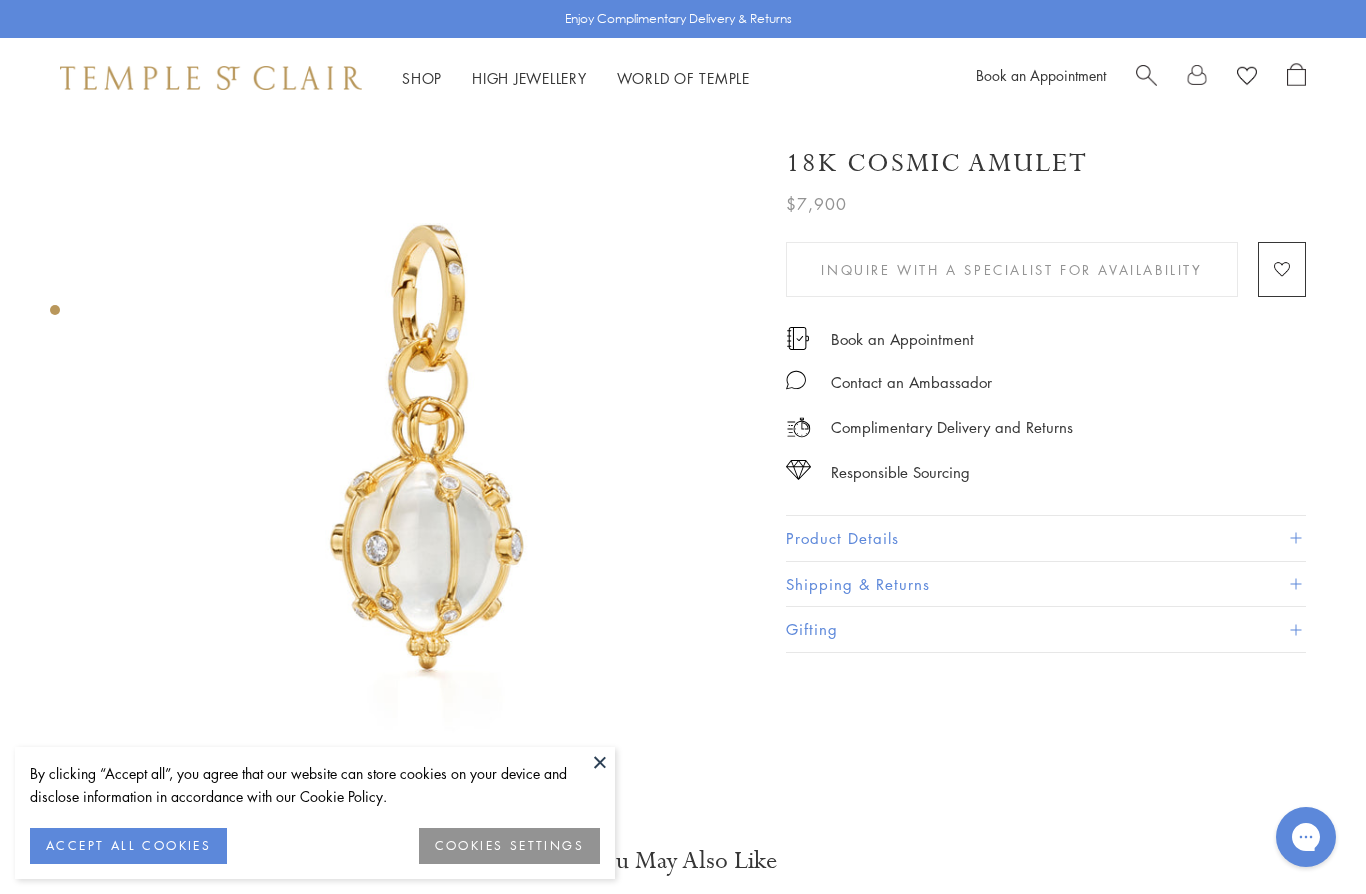 click on "Product Details" at bounding box center (1046, 538) 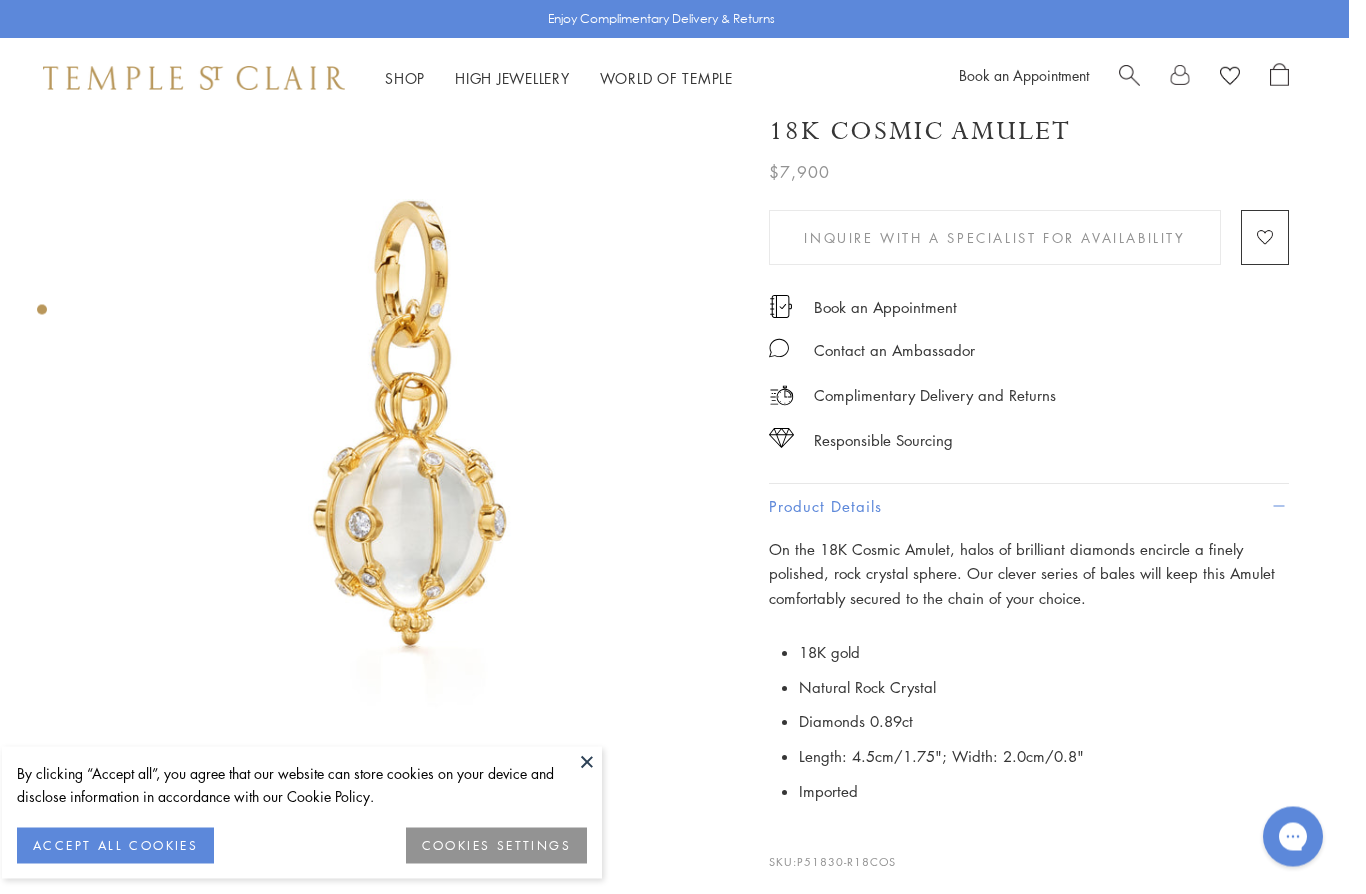 scroll, scrollTop: 0, scrollLeft: 4, axis: horizontal 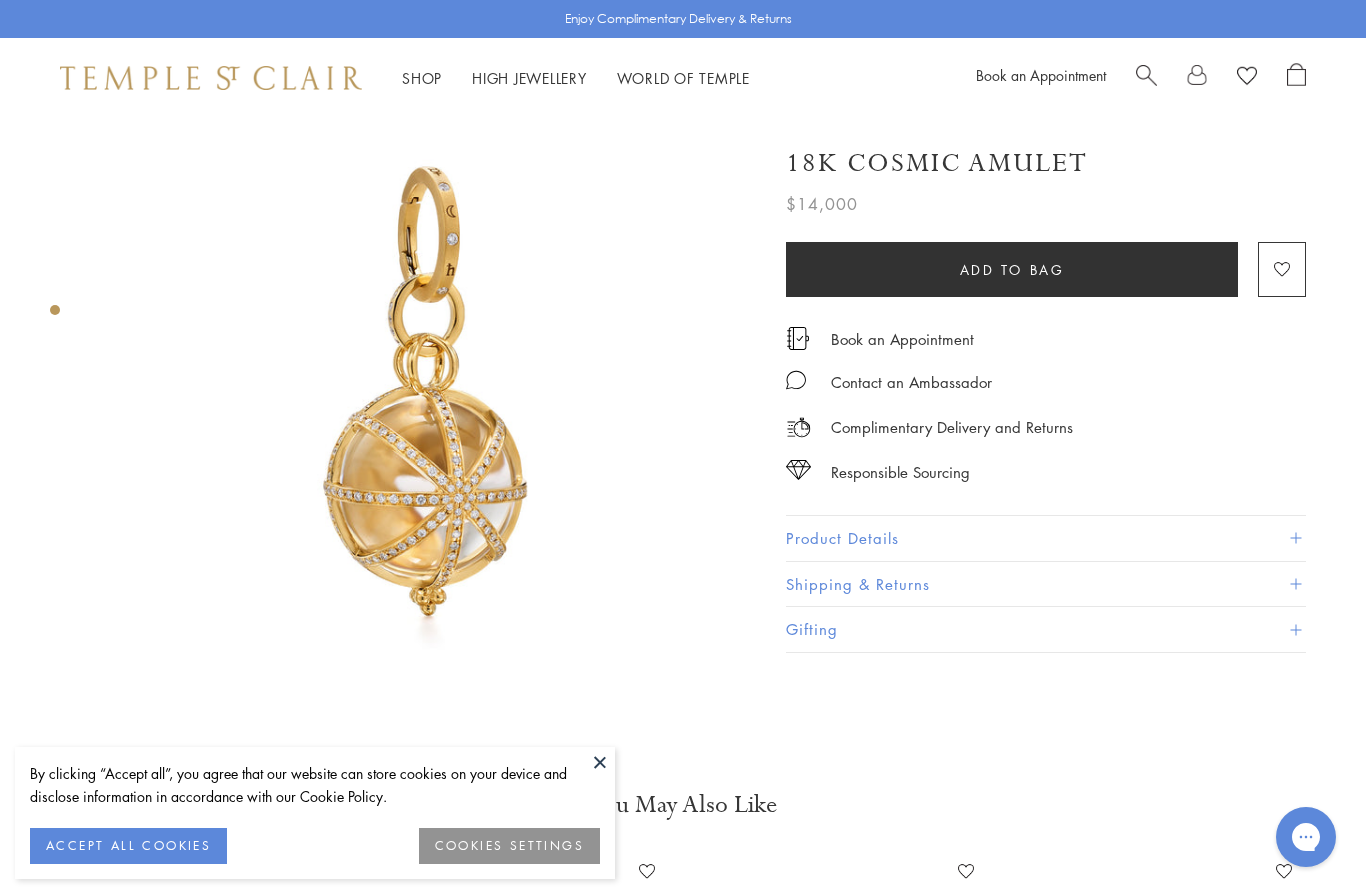 click on "Product Details" at bounding box center [1046, 538] 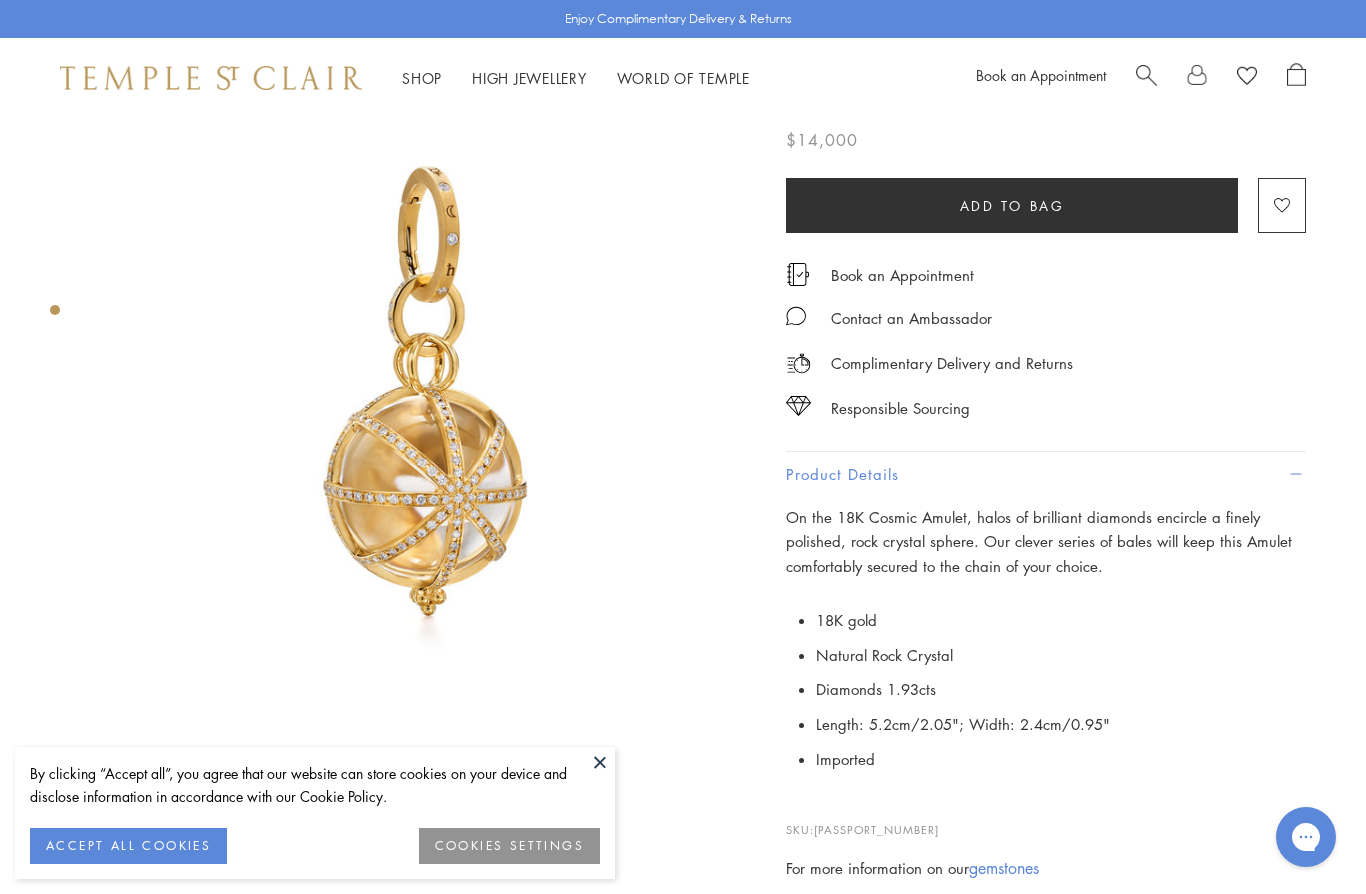 click at bounding box center (428, 390) 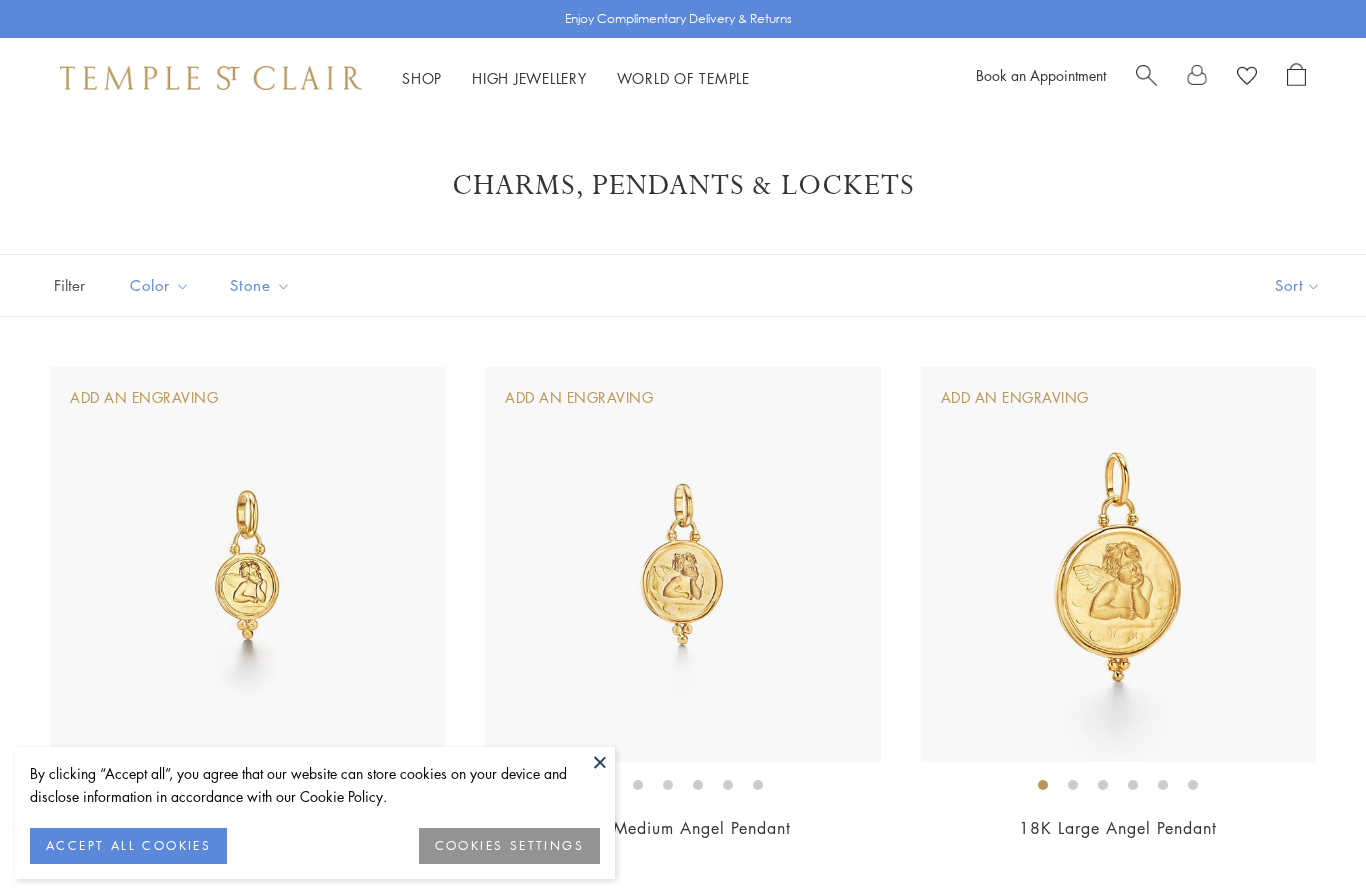 scroll, scrollTop: 0, scrollLeft: 0, axis: both 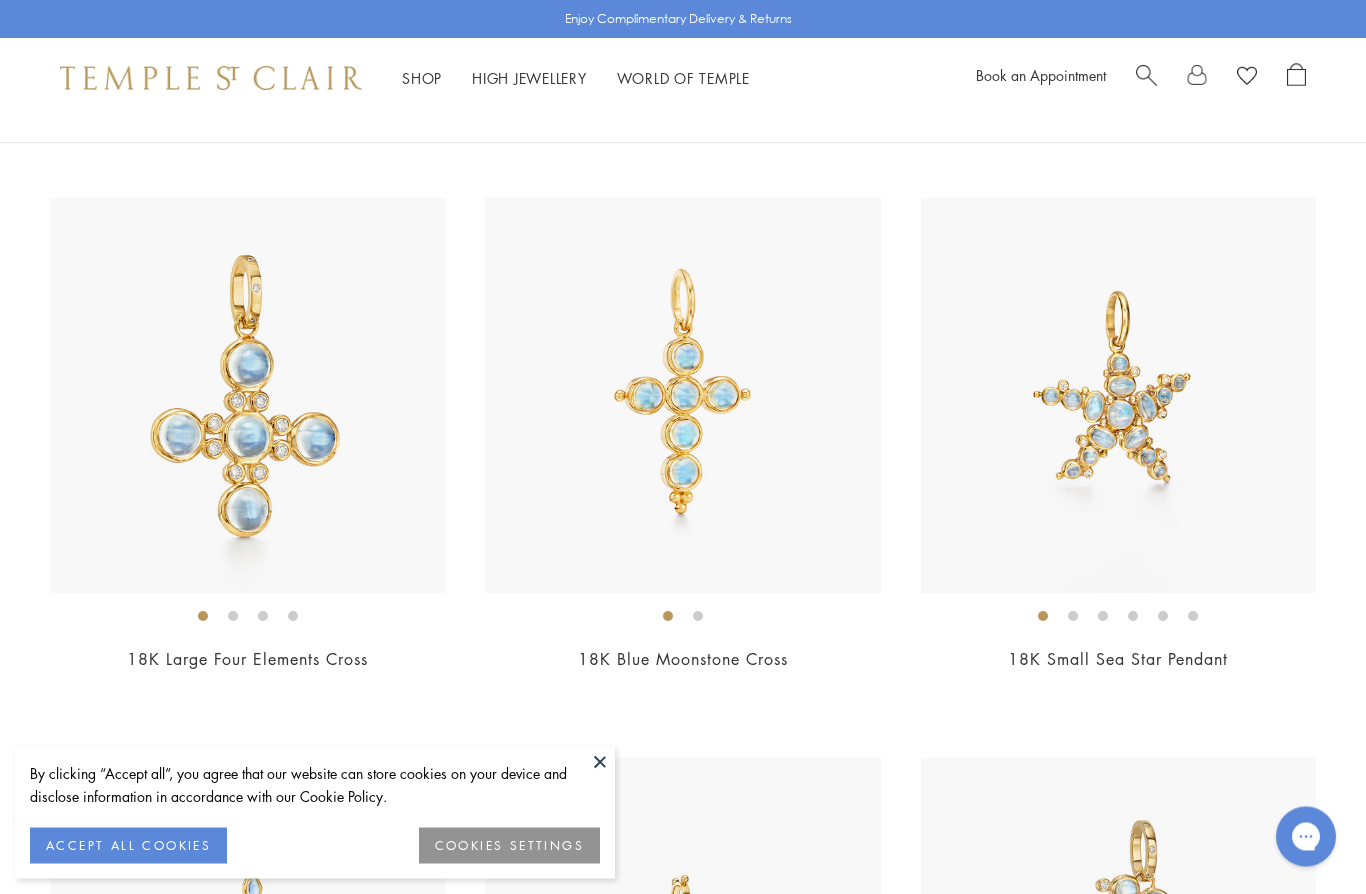 click on "18K Large Four Elements Cross" at bounding box center (247, 660) 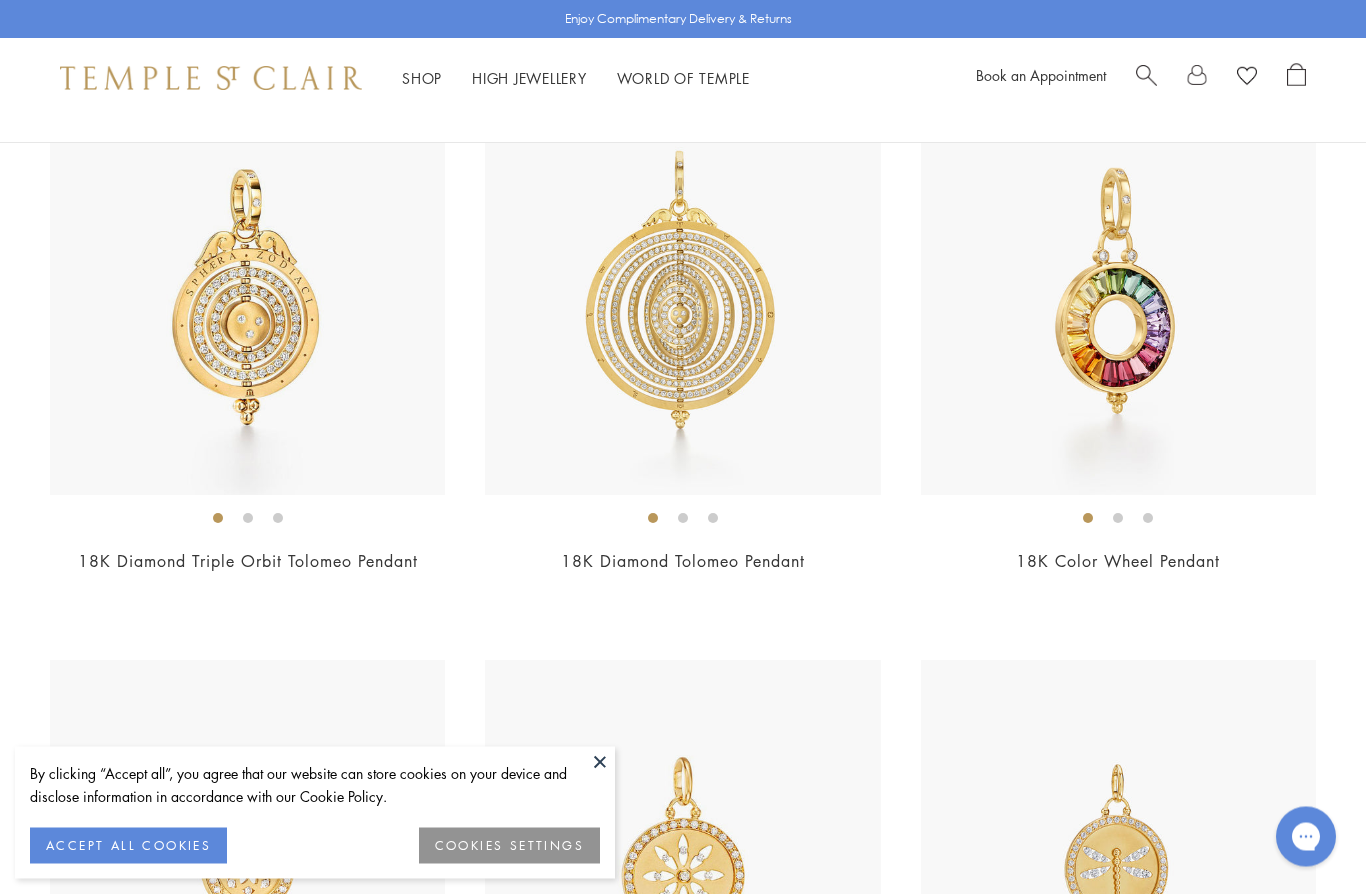 scroll, scrollTop: 8088, scrollLeft: 0, axis: vertical 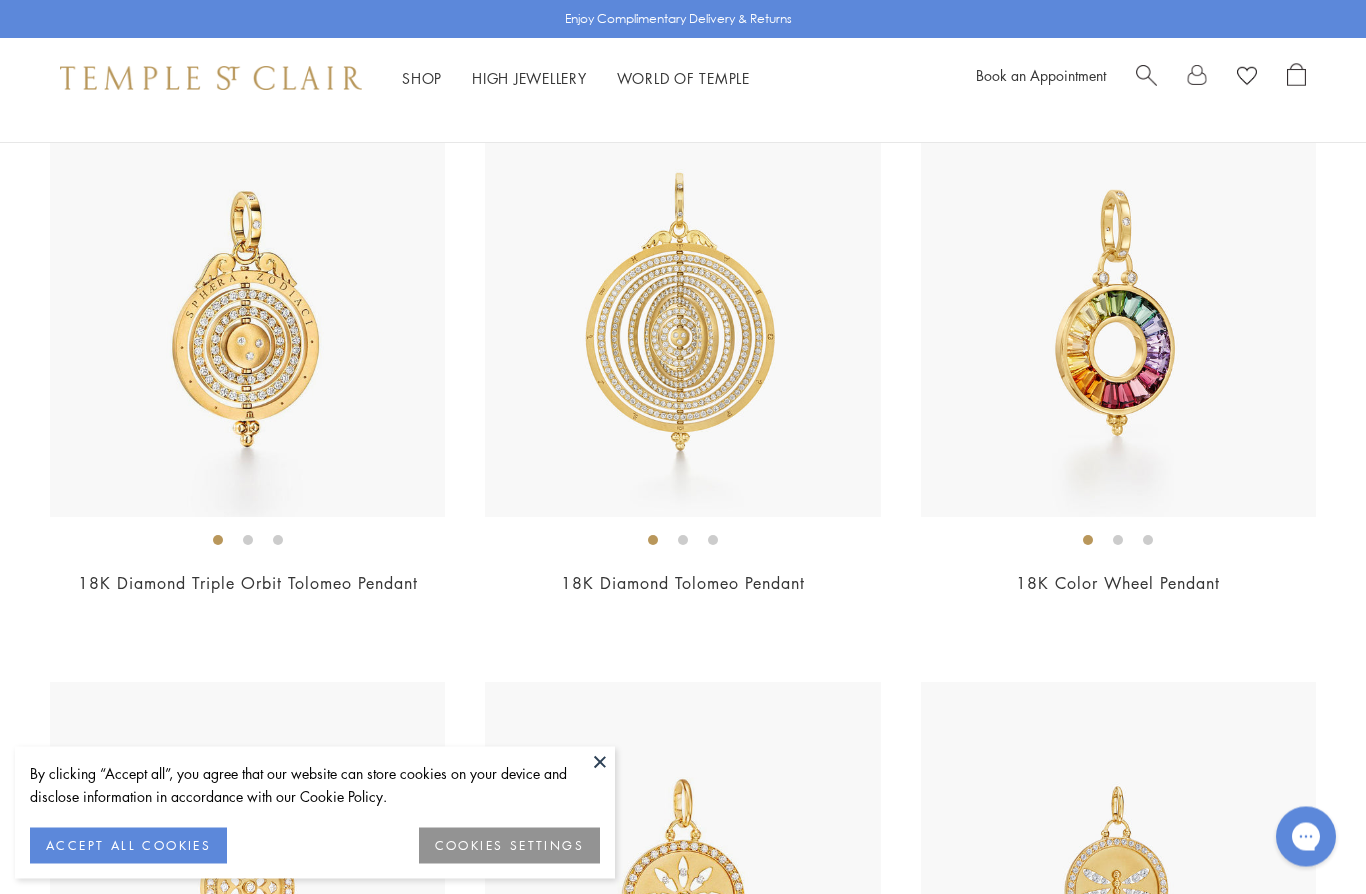 click at bounding box center (682, 319) 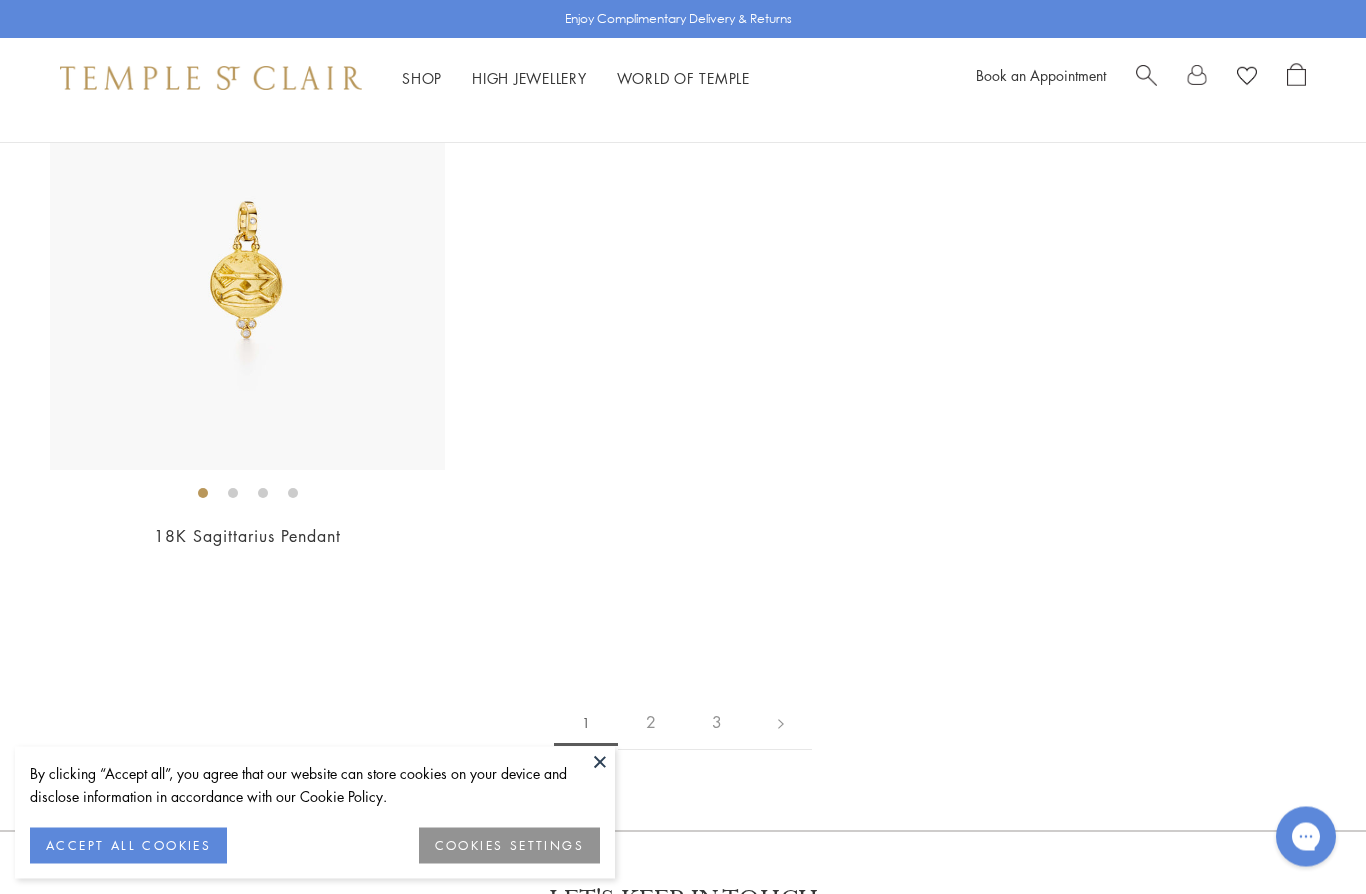 scroll, scrollTop: 12634, scrollLeft: 0, axis: vertical 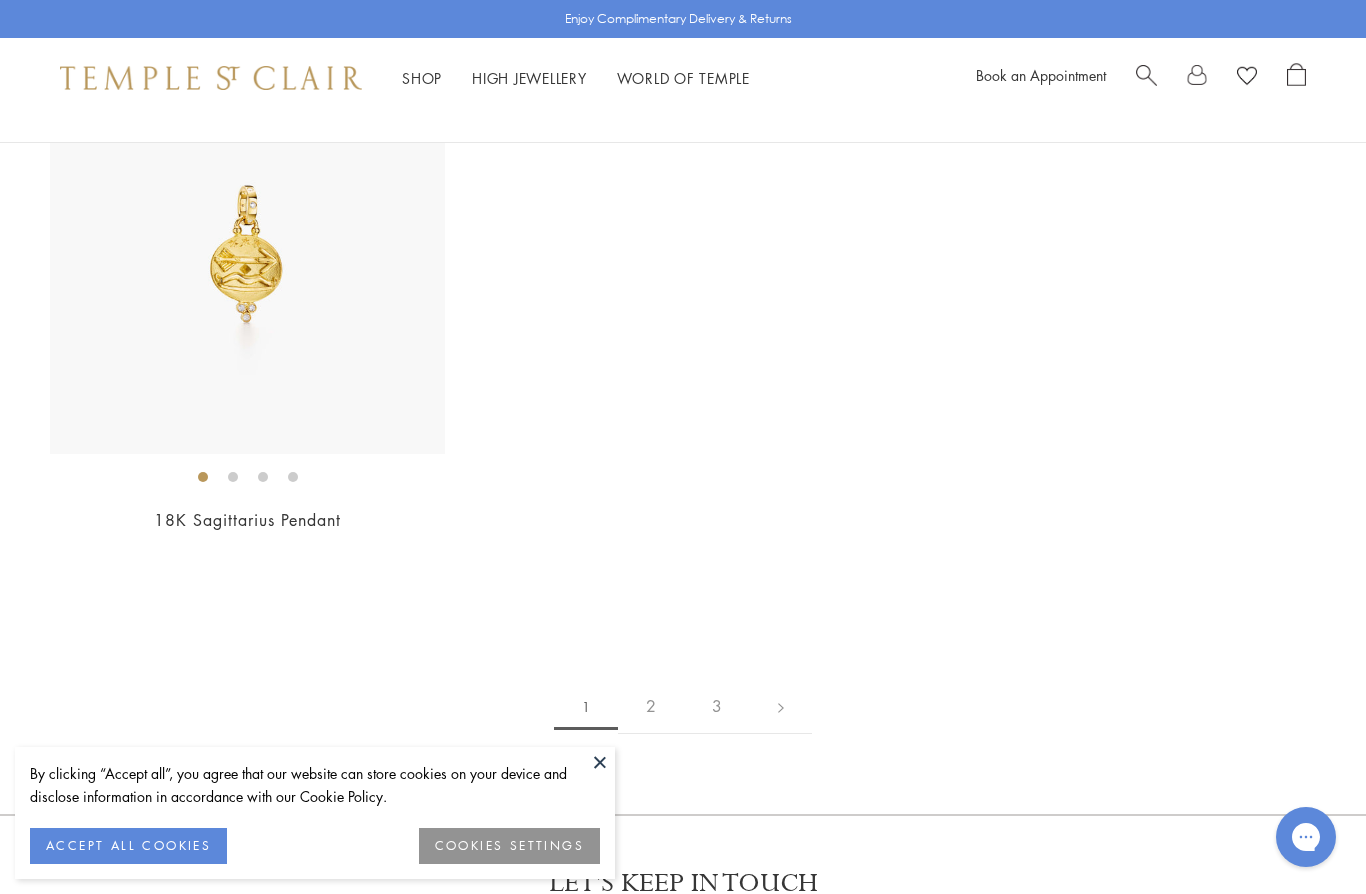 click on "2" at bounding box center [651, 706] 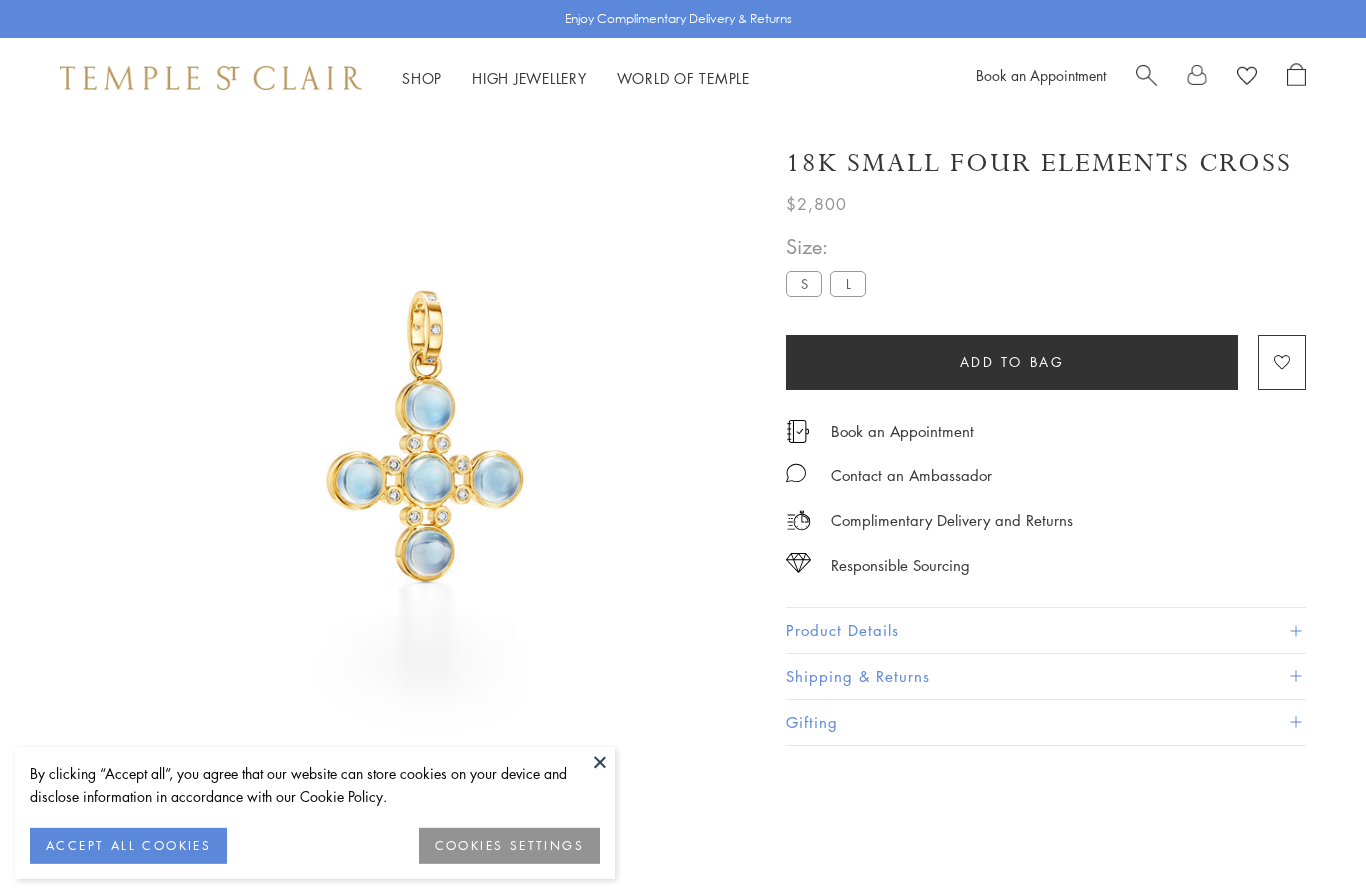 scroll, scrollTop: 0, scrollLeft: 0, axis: both 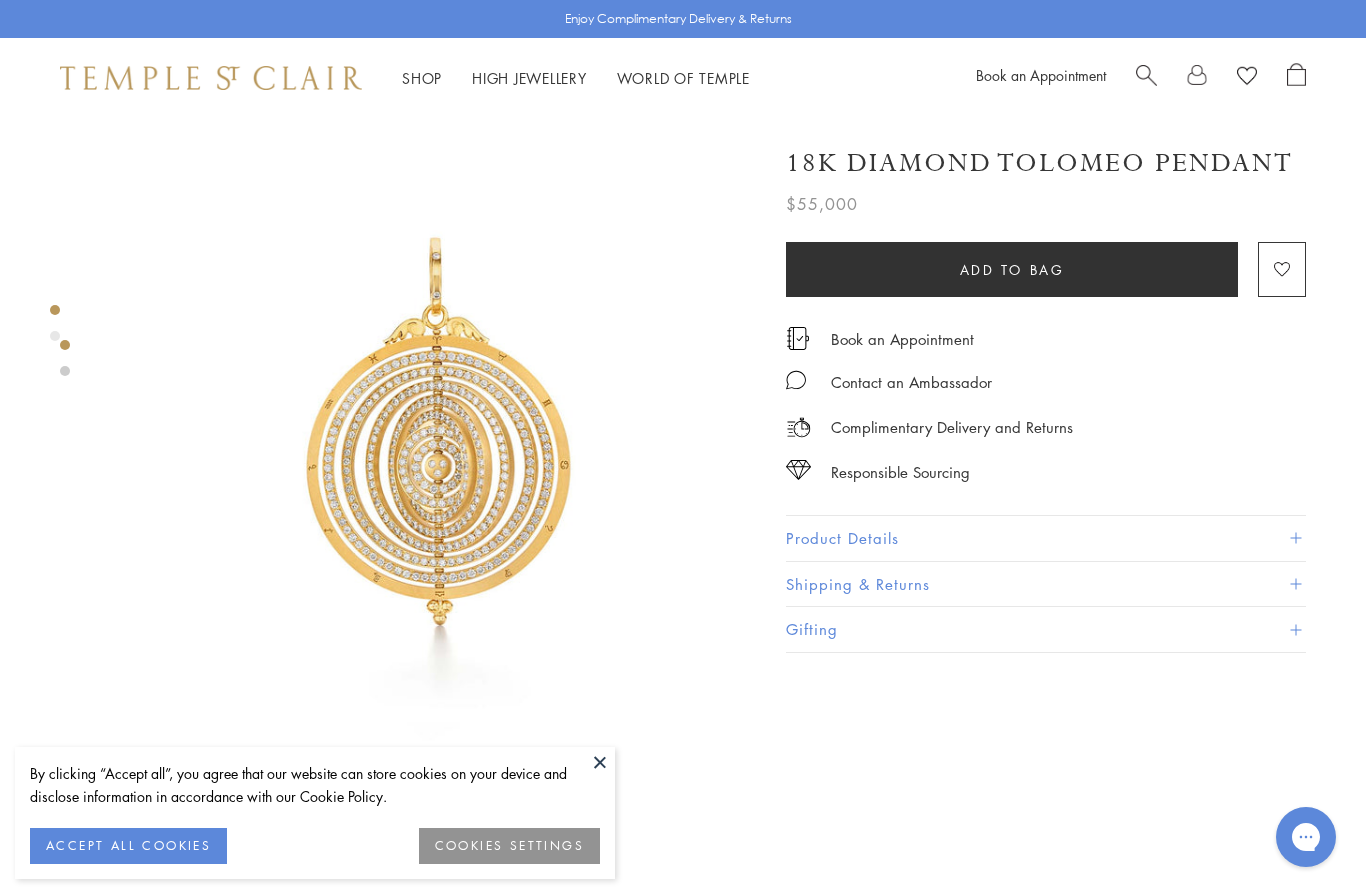 click at bounding box center (1295, 538) 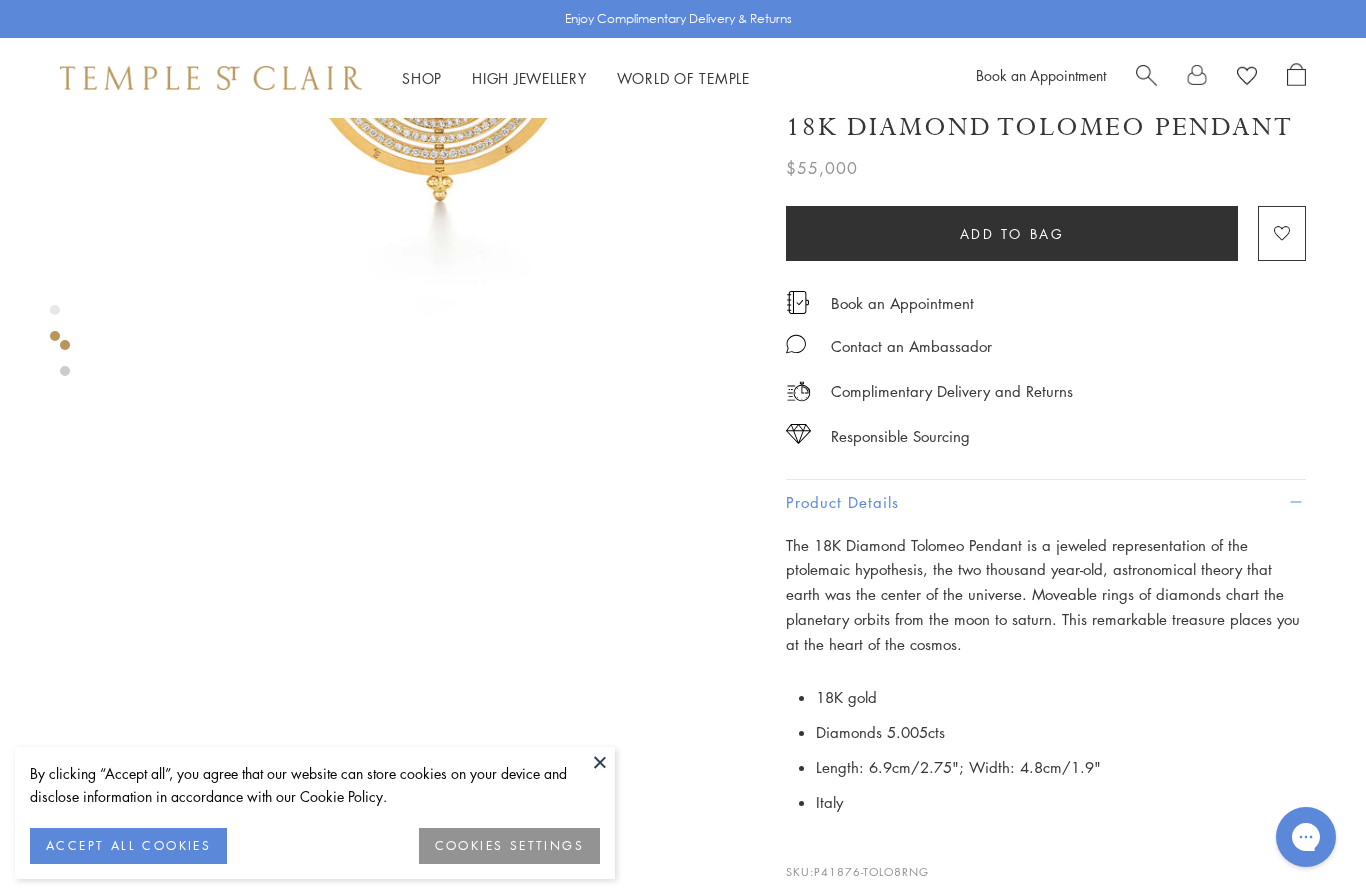 scroll, scrollTop: 386, scrollLeft: 0, axis: vertical 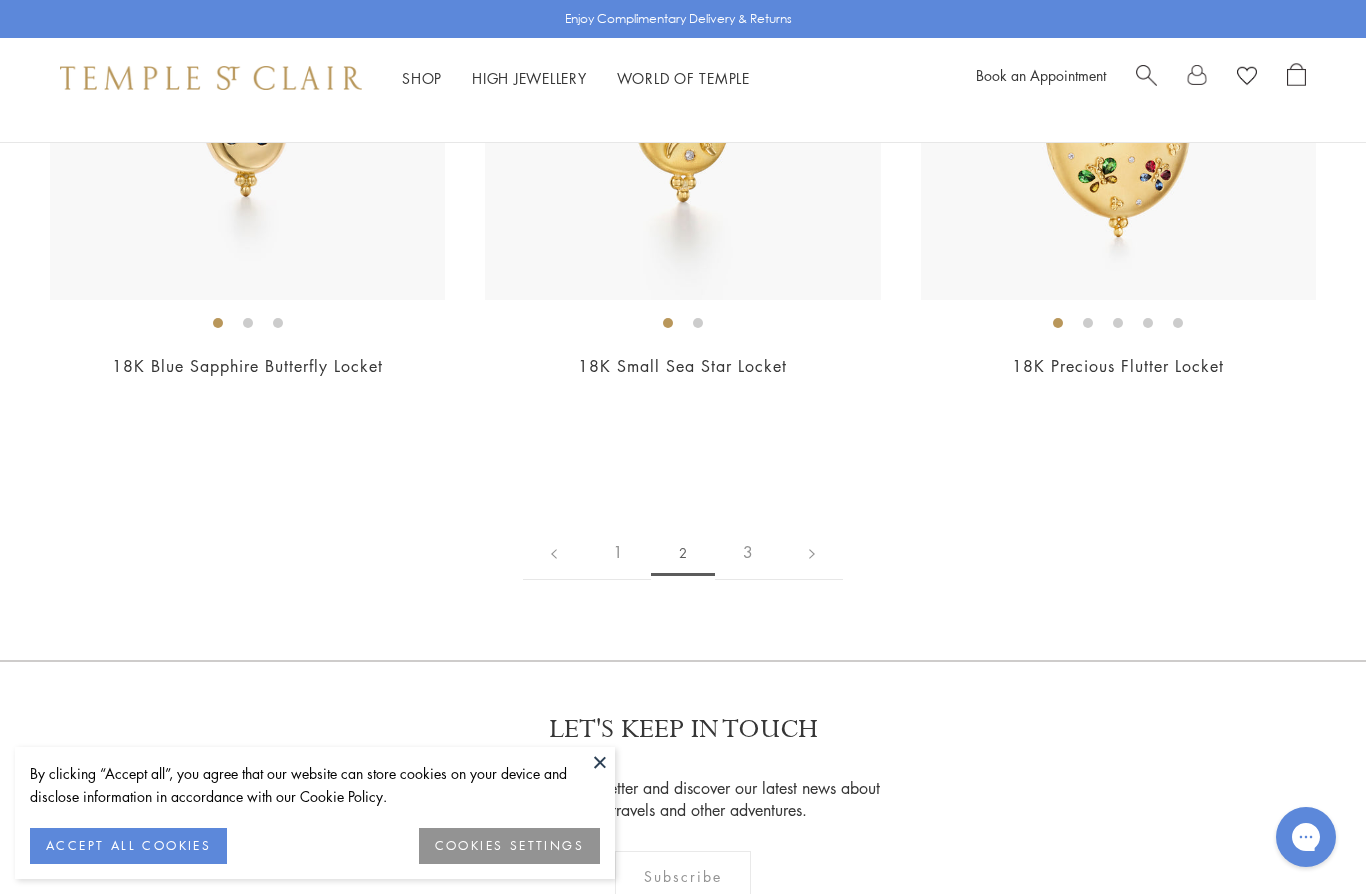 click on "3" at bounding box center (748, 552) 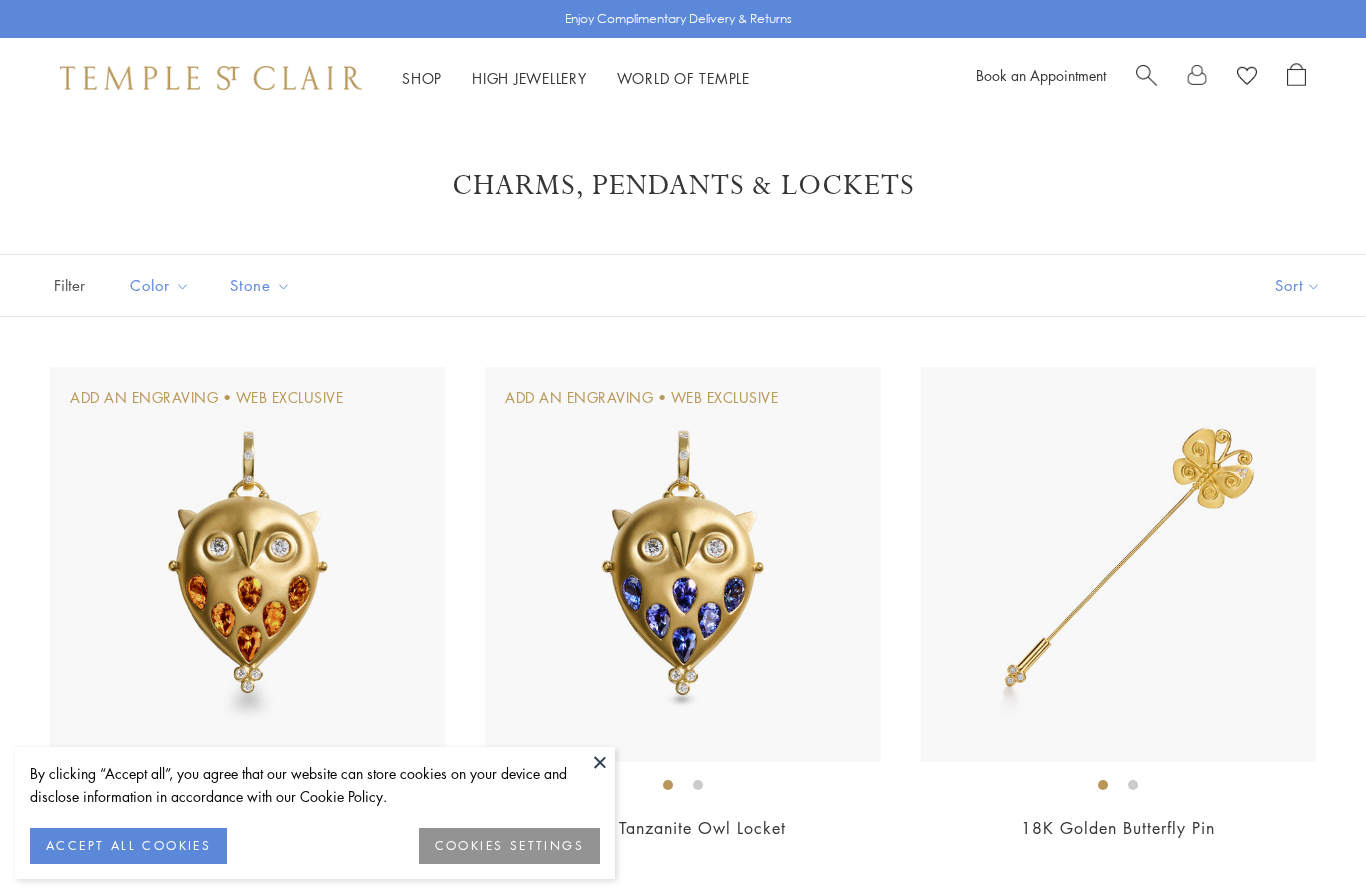 scroll, scrollTop: 0, scrollLeft: 0, axis: both 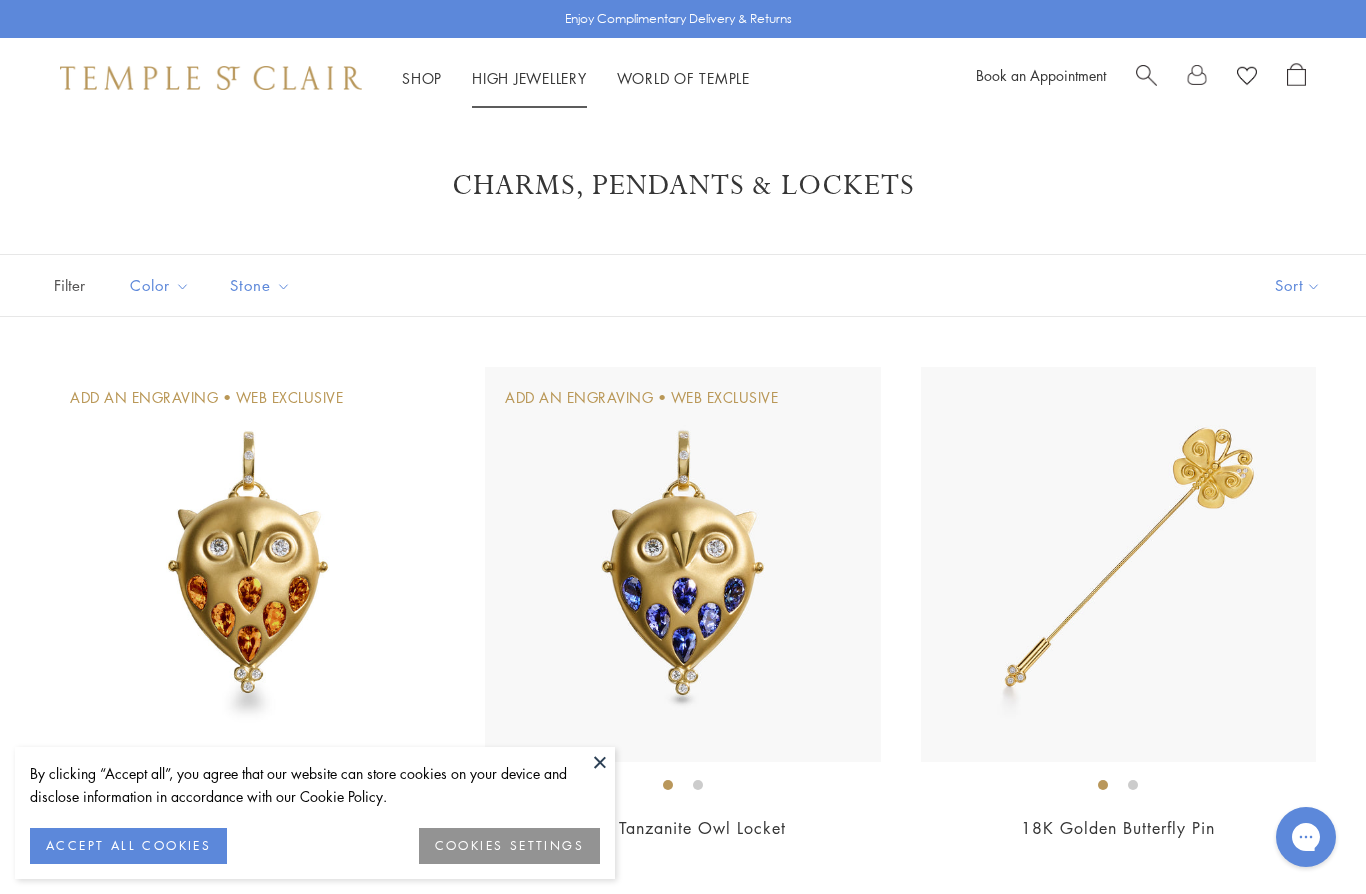 click on "High Jewellery High Jewellery" at bounding box center [529, 78] 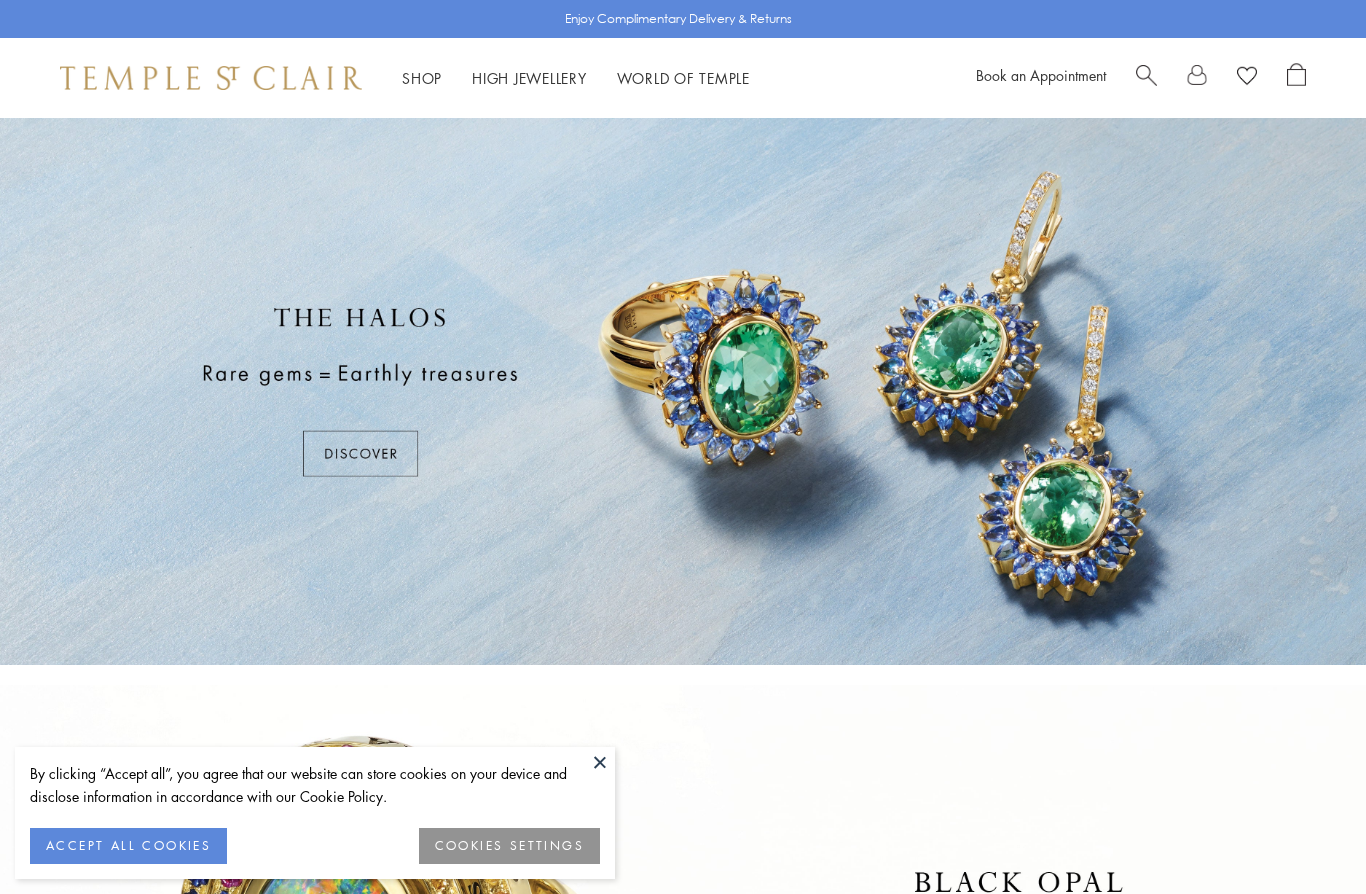 scroll, scrollTop: 0, scrollLeft: 0, axis: both 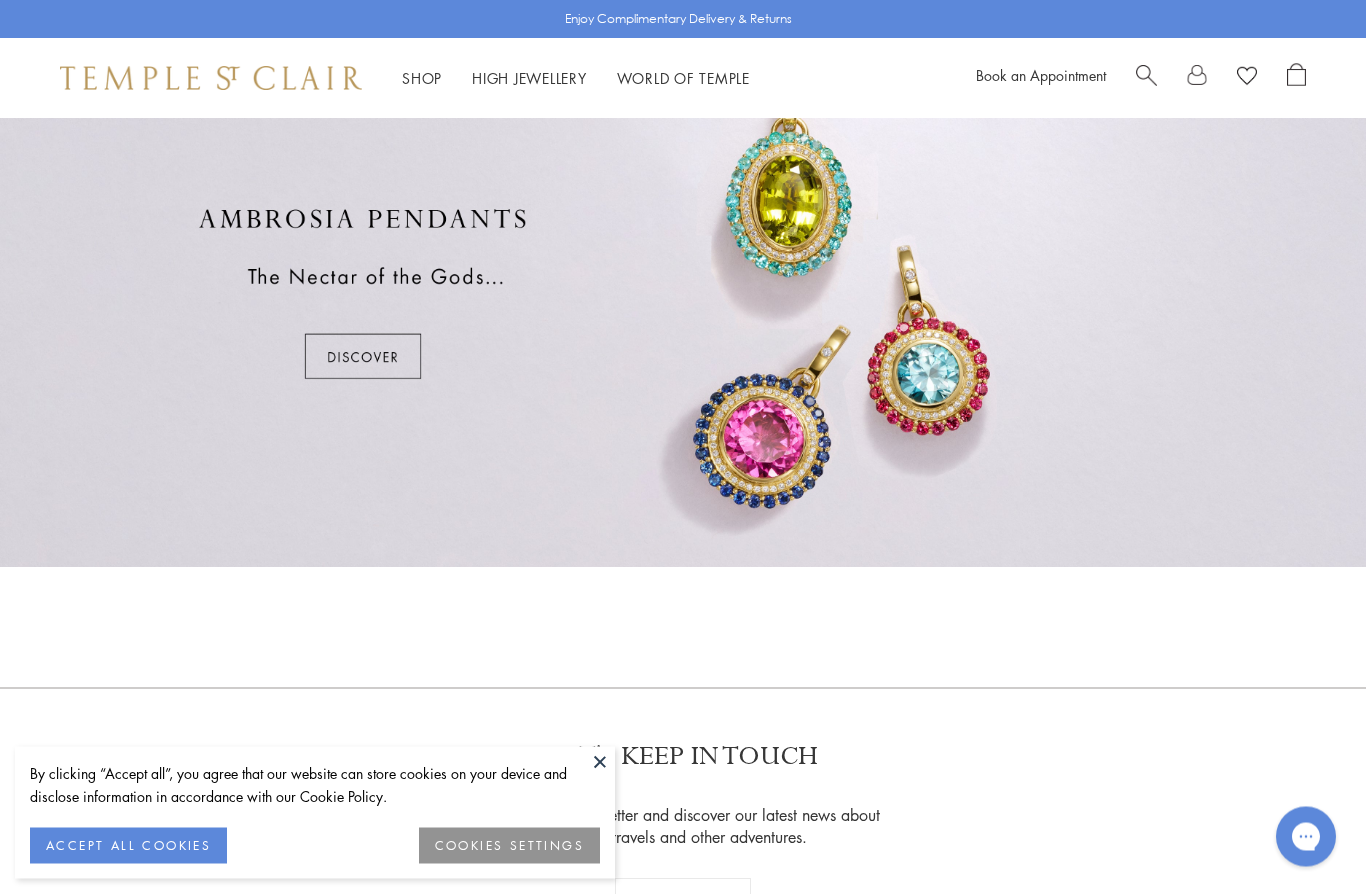 click at bounding box center (683, 294) 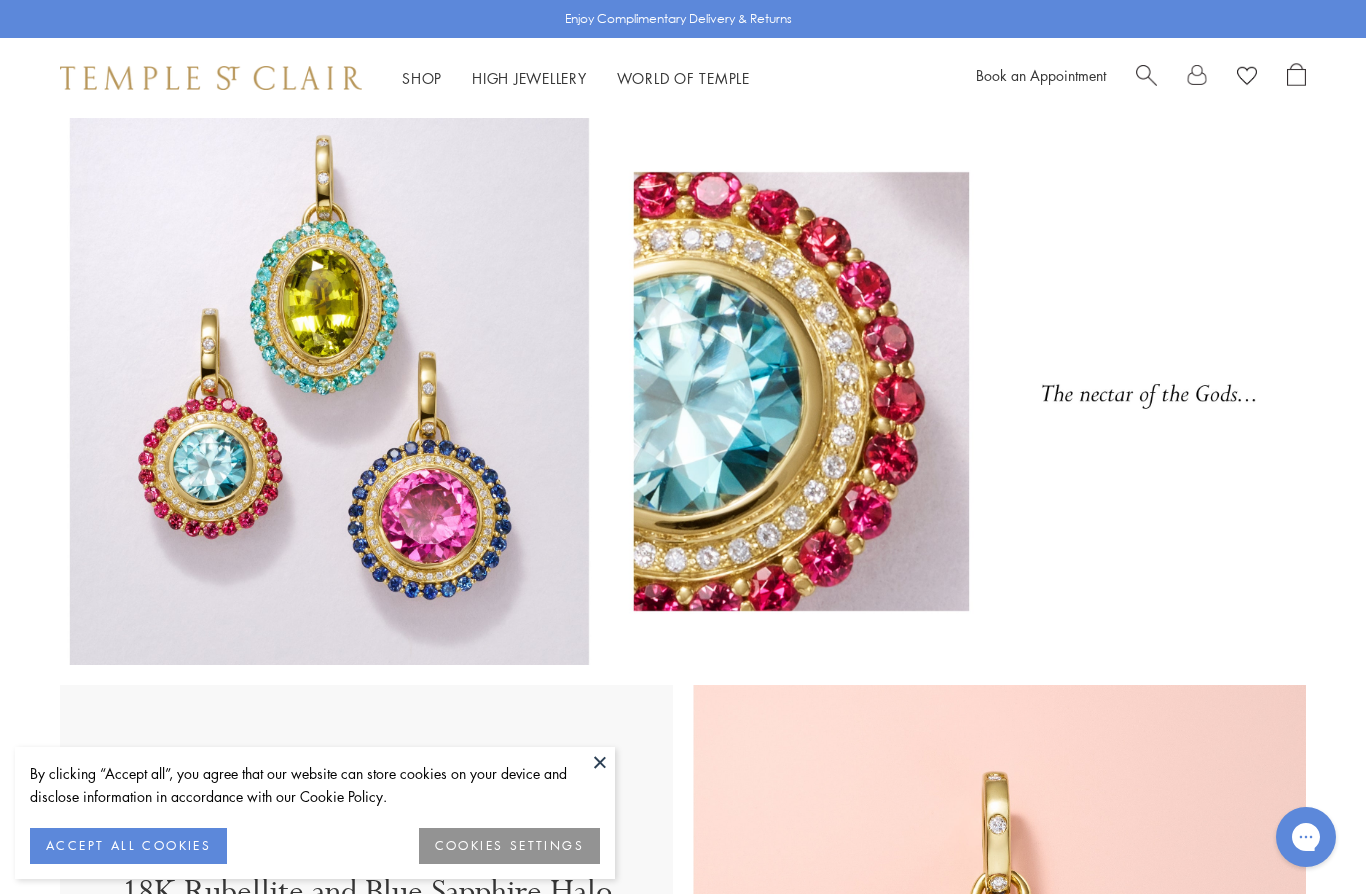 scroll, scrollTop: 0, scrollLeft: 0, axis: both 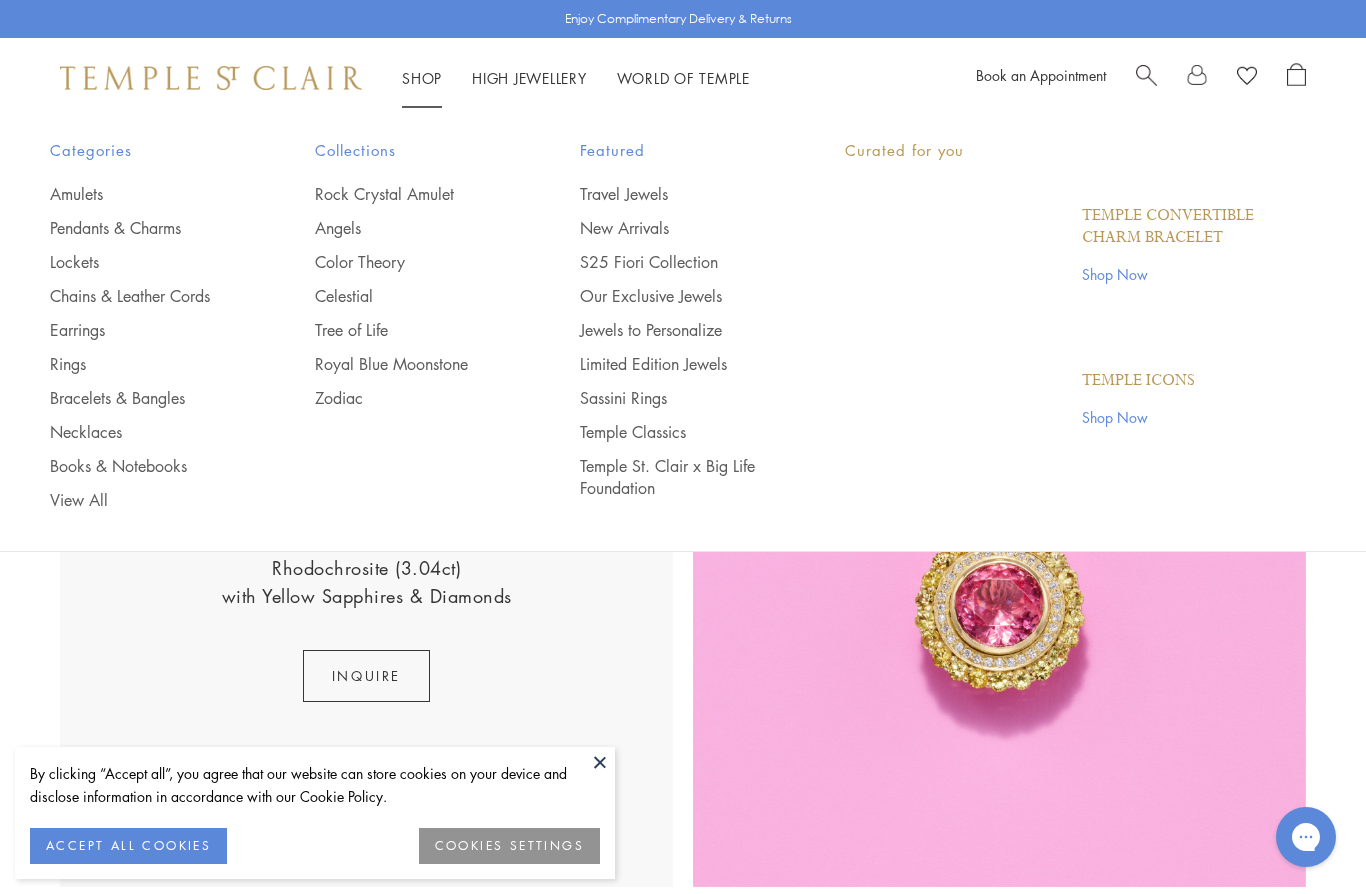 click on "Shop Shop" at bounding box center (422, 78) 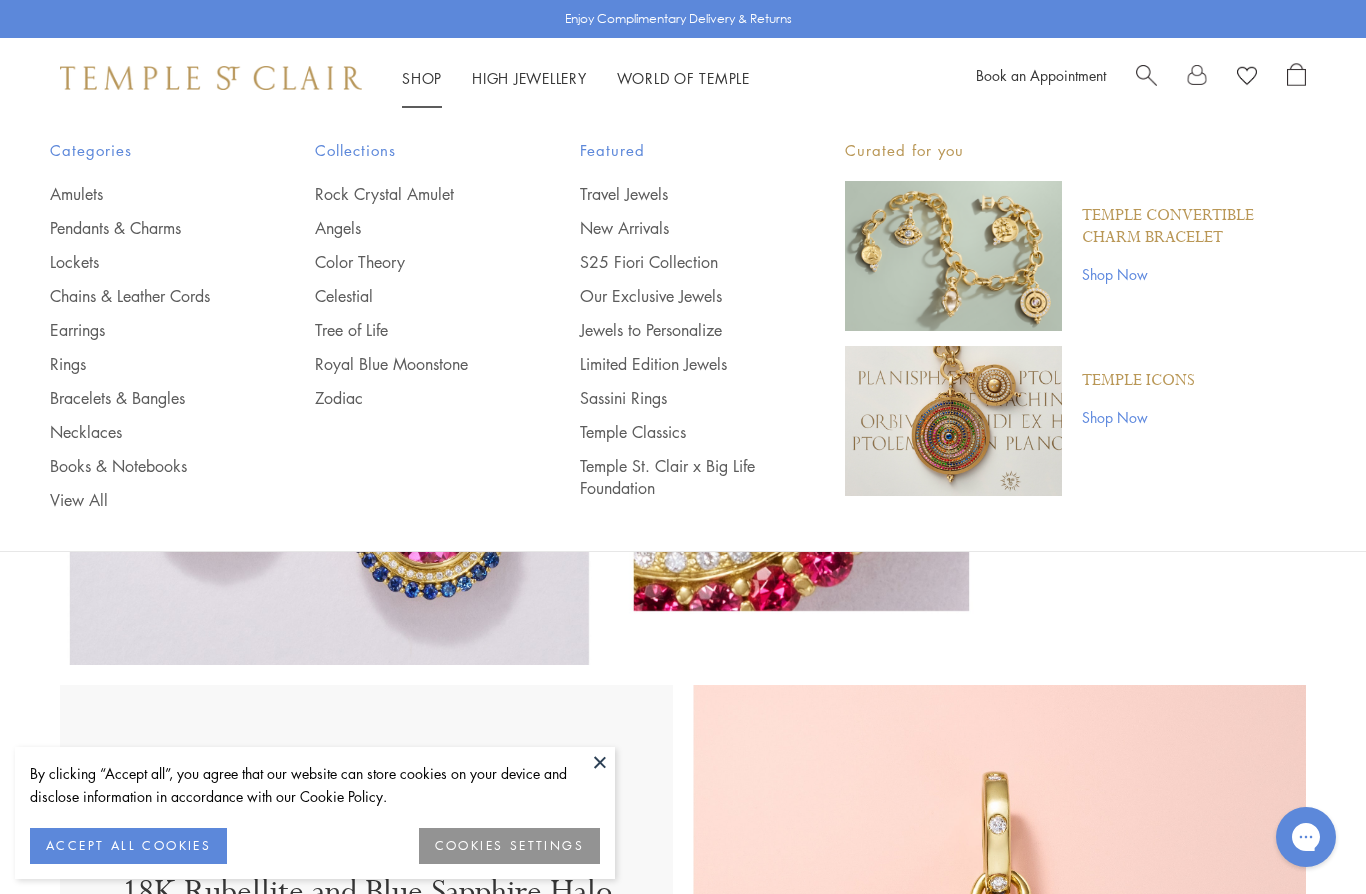 click on "Bracelets & Bangles" at bounding box center (142, 398) 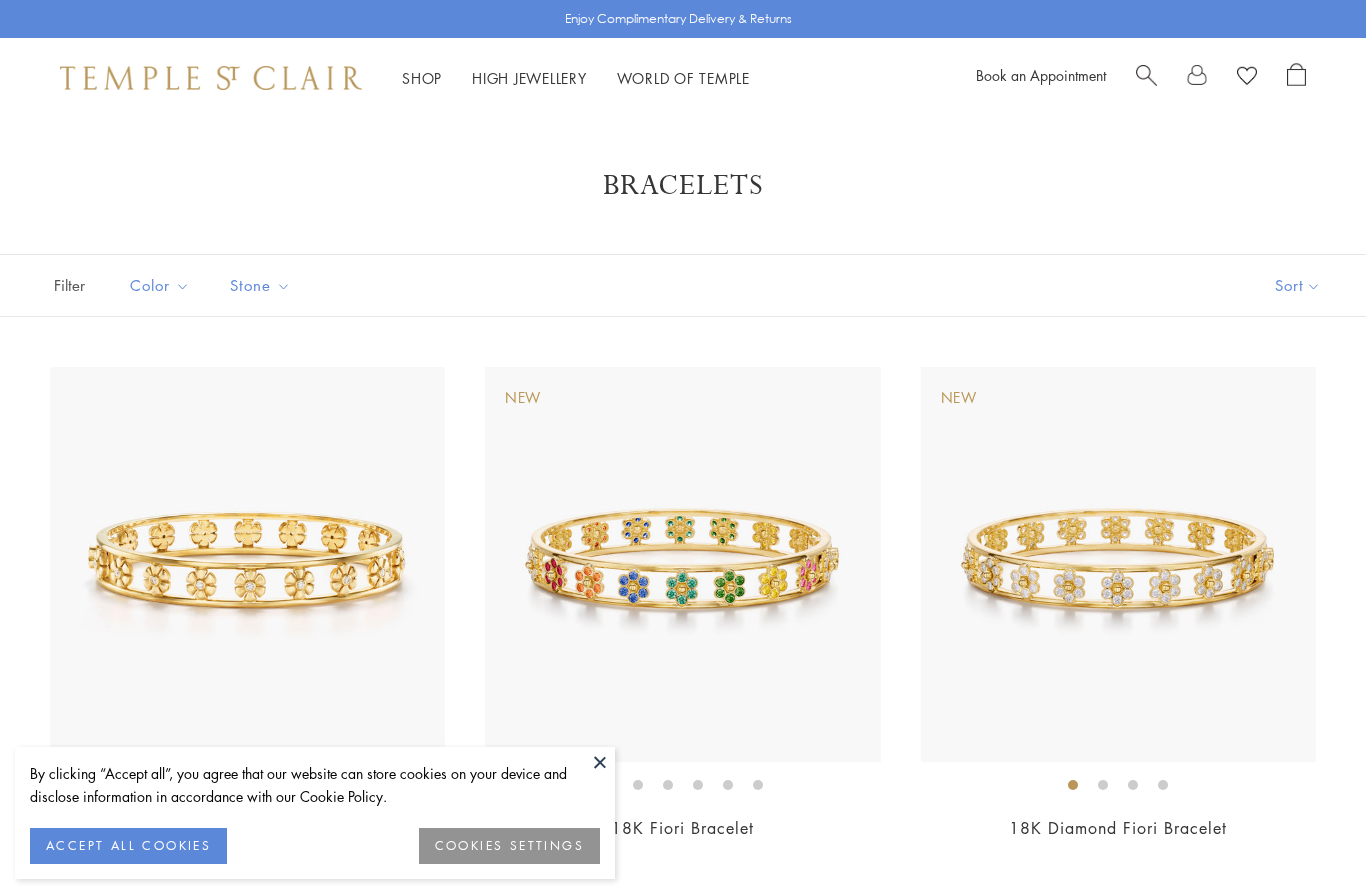 scroll, scrollTop: 0, scrollLeft: 0, axis: both 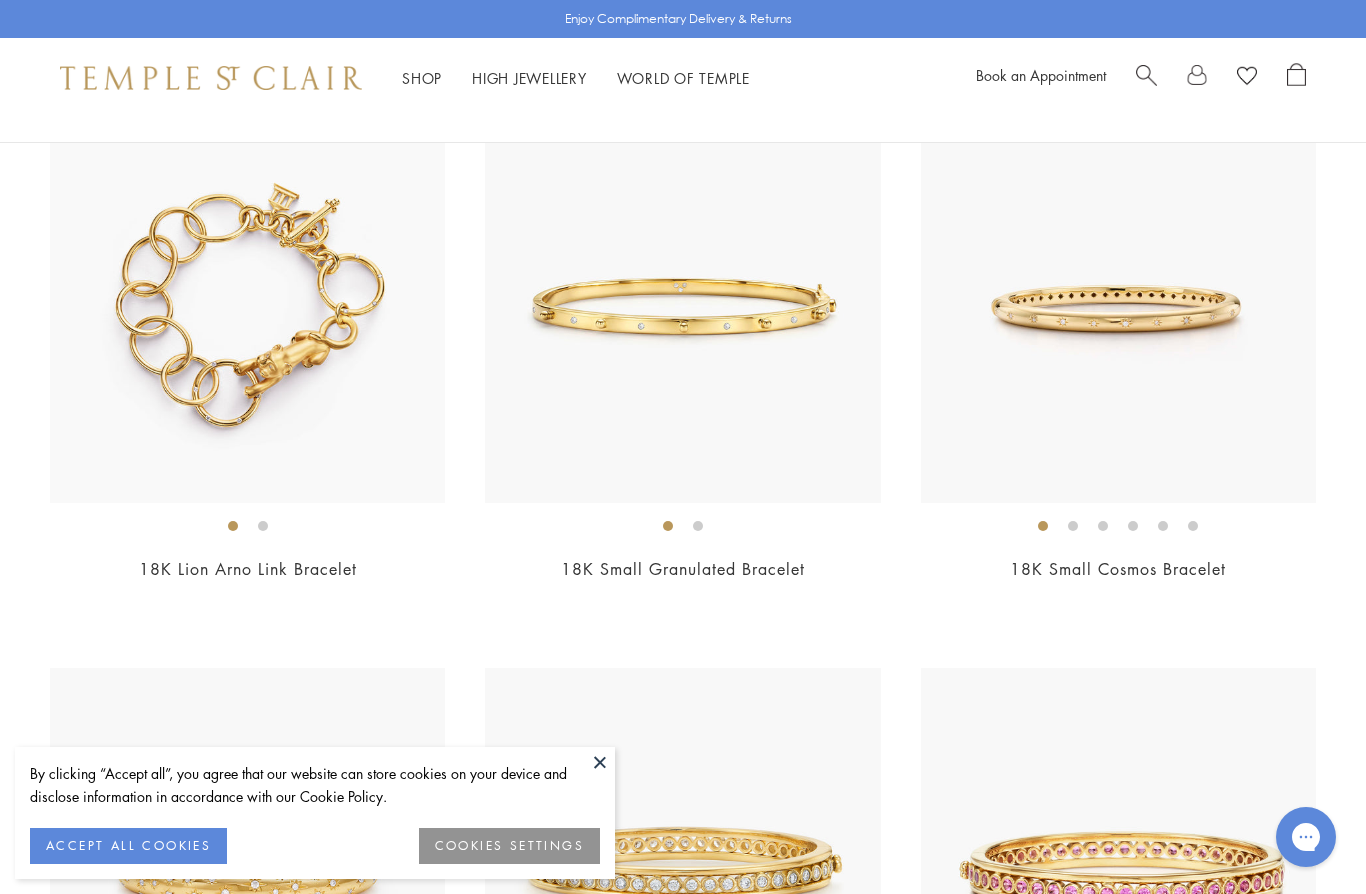 click at bounding box center [247, 305] 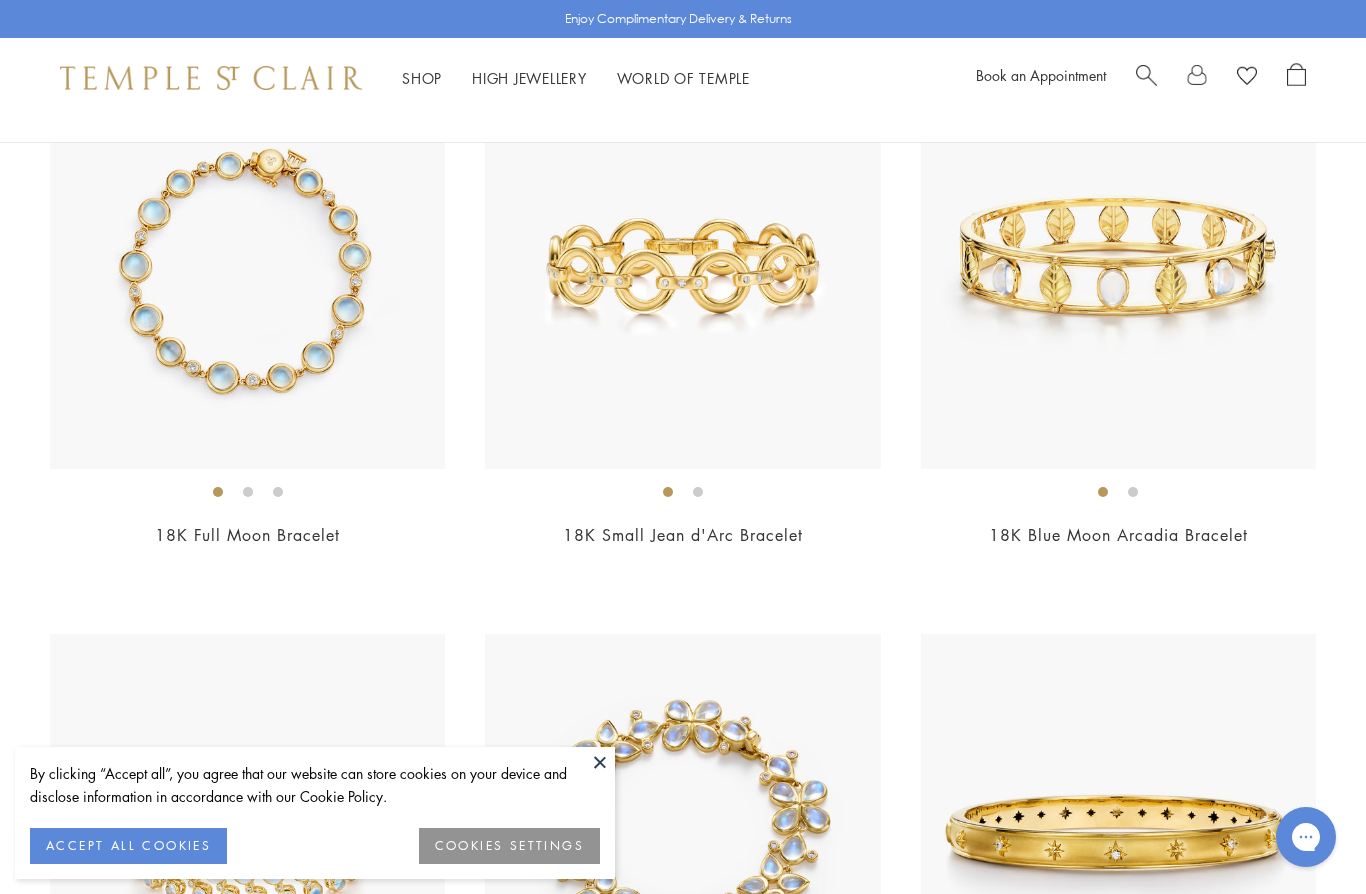 scroll, scrollTop: 5339, scrollLeft: 0, axis: vertical 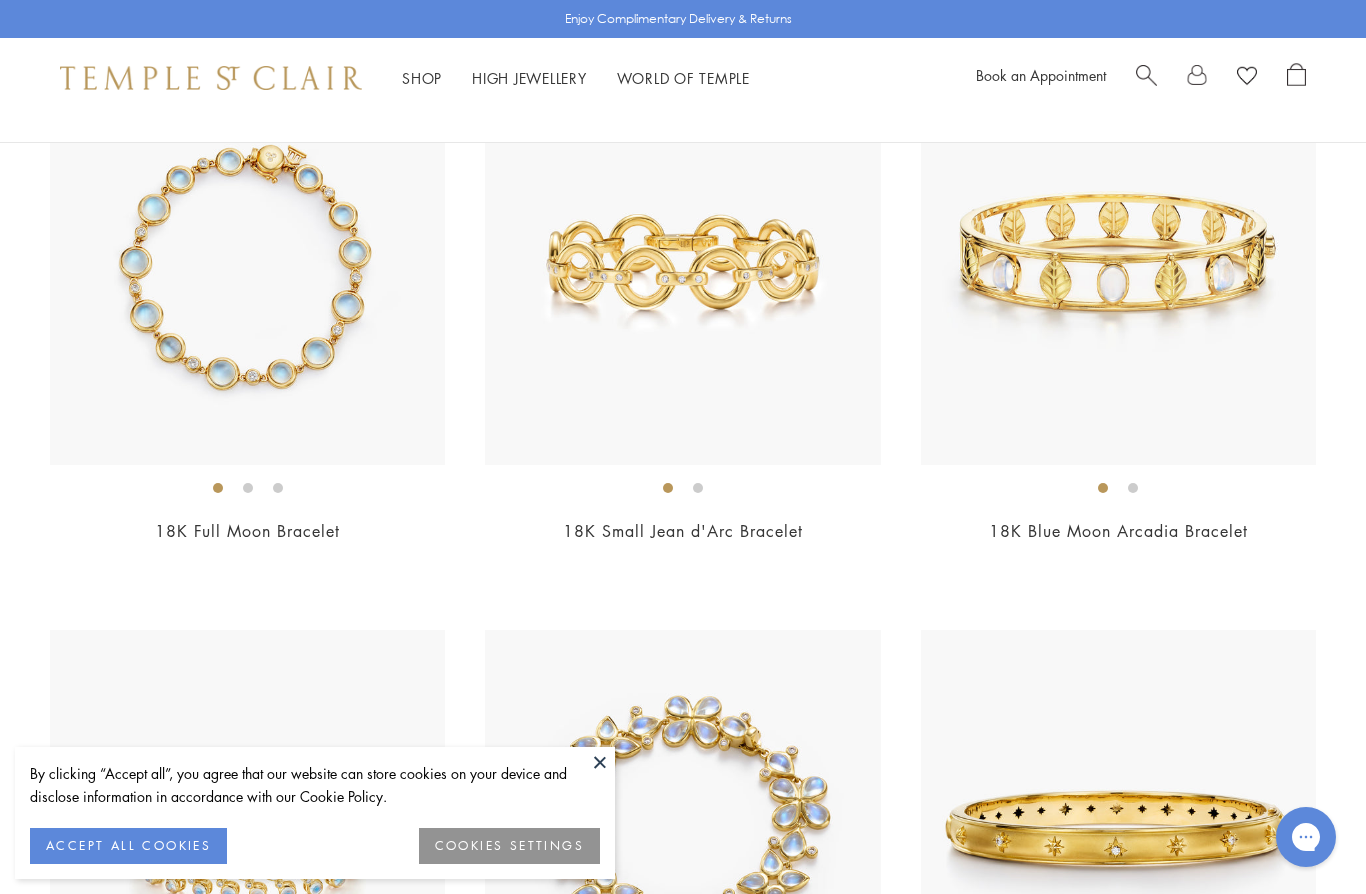click at bounding box center (682, 267) 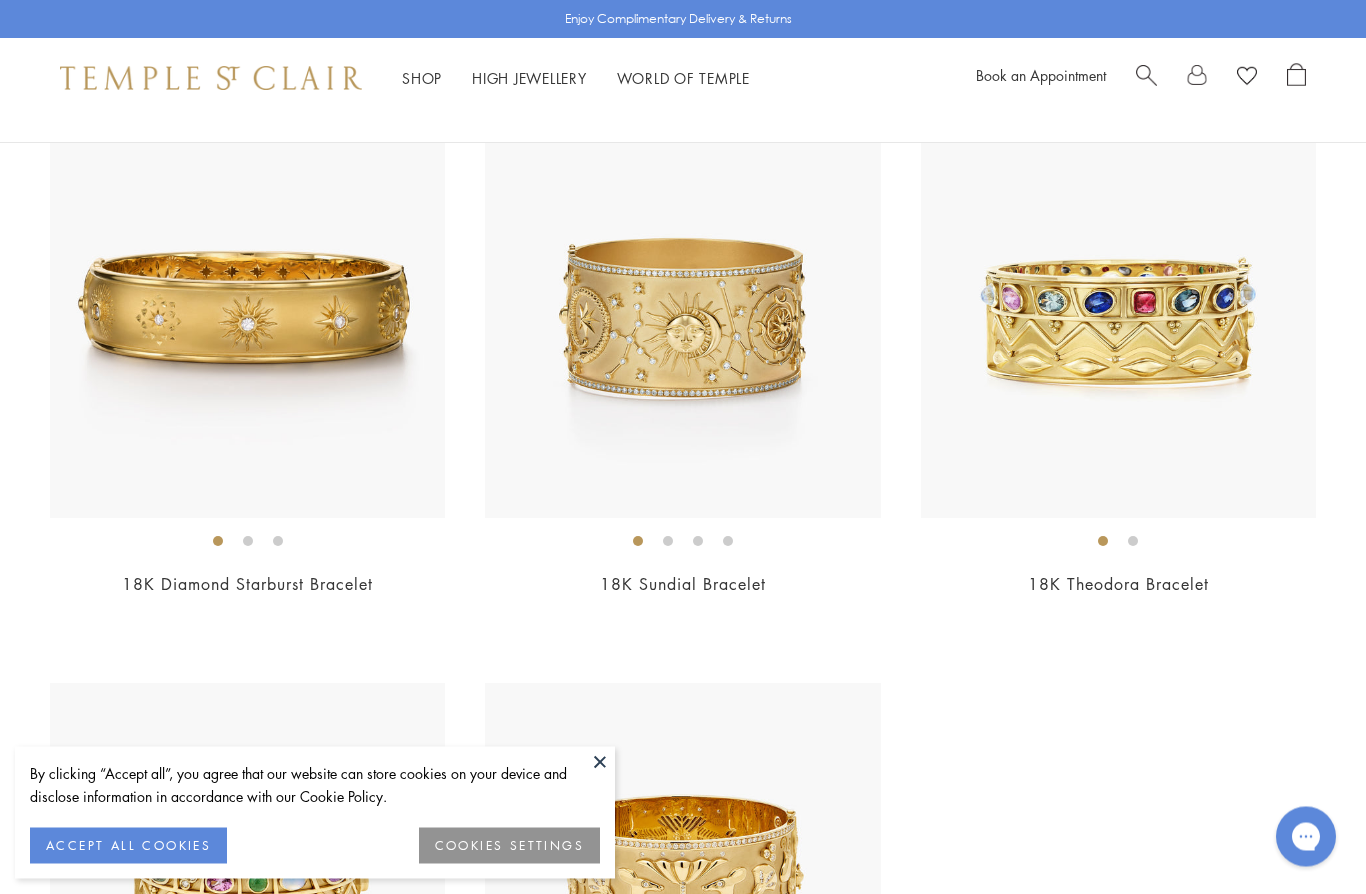 scroll, scrollTop: 6967, scrollLeft: 0, axis: vertical 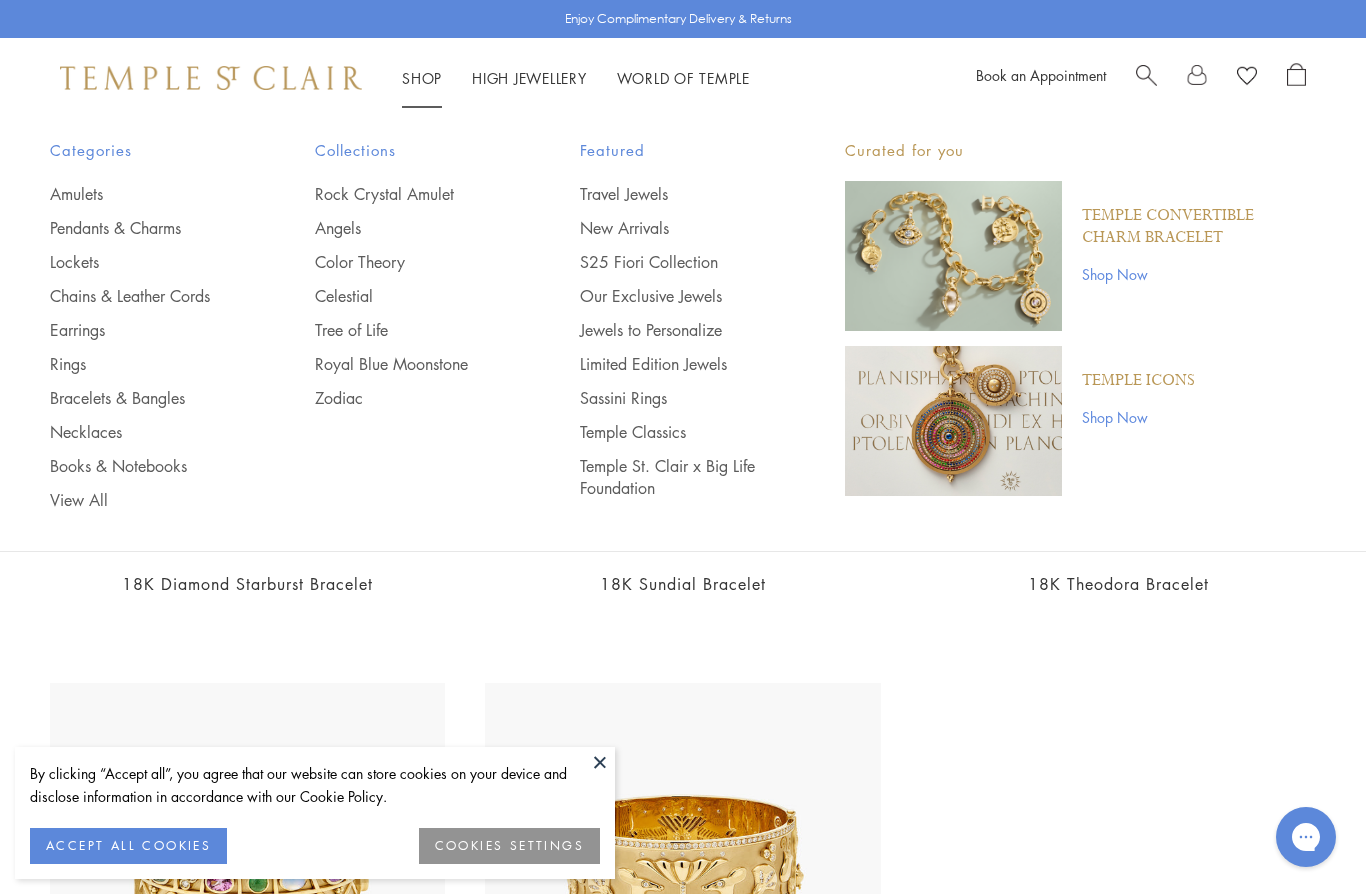 click on "Rings" at bounding box center (142, 364) 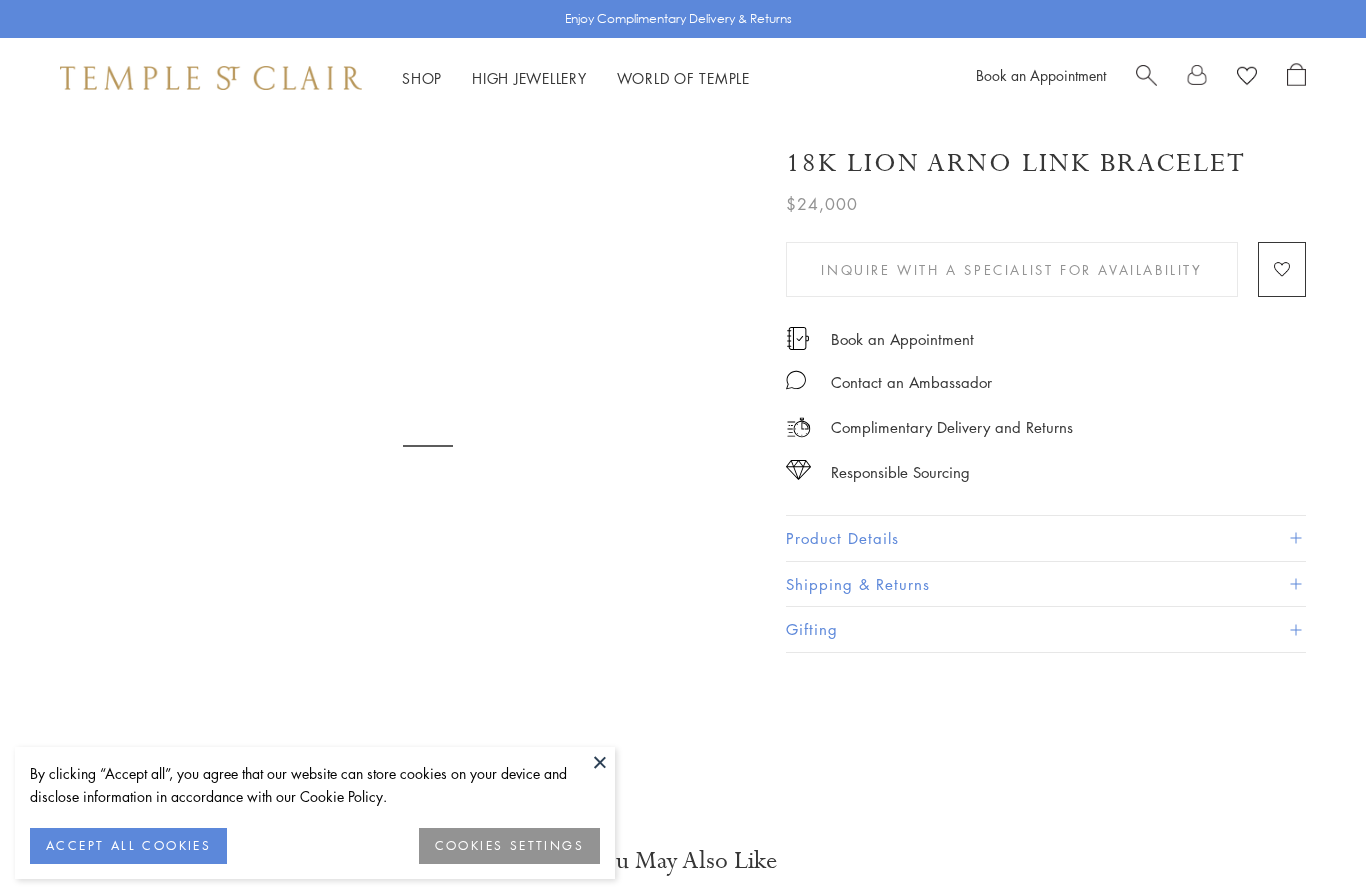scroll, scrollTop: 0, scrollLeft: 0, axis: both 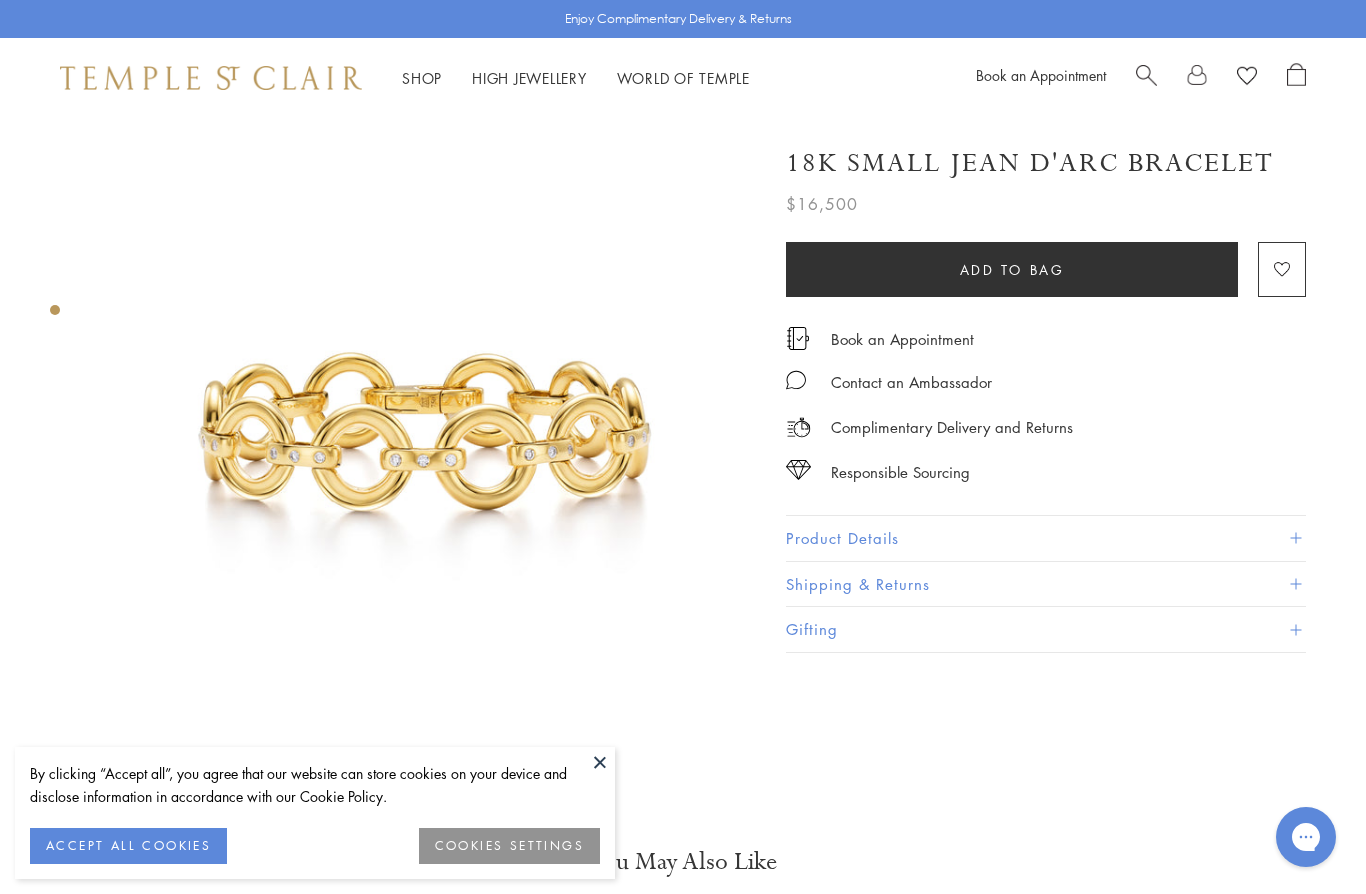 click on "Product Details" at bounding box center (1046, 538) 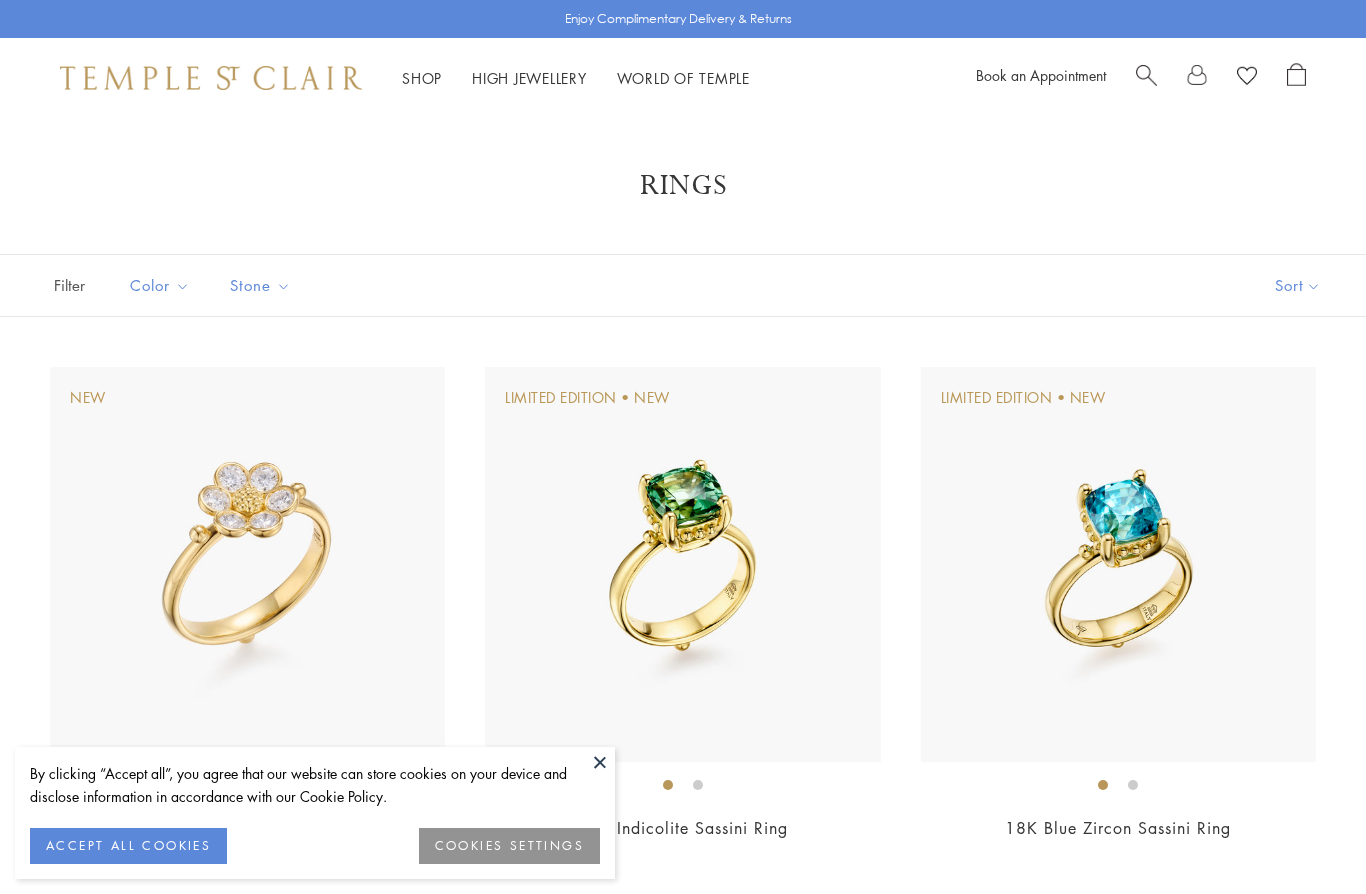 scroll, scrollTop: 0, scrollLeft: 0, axis: both 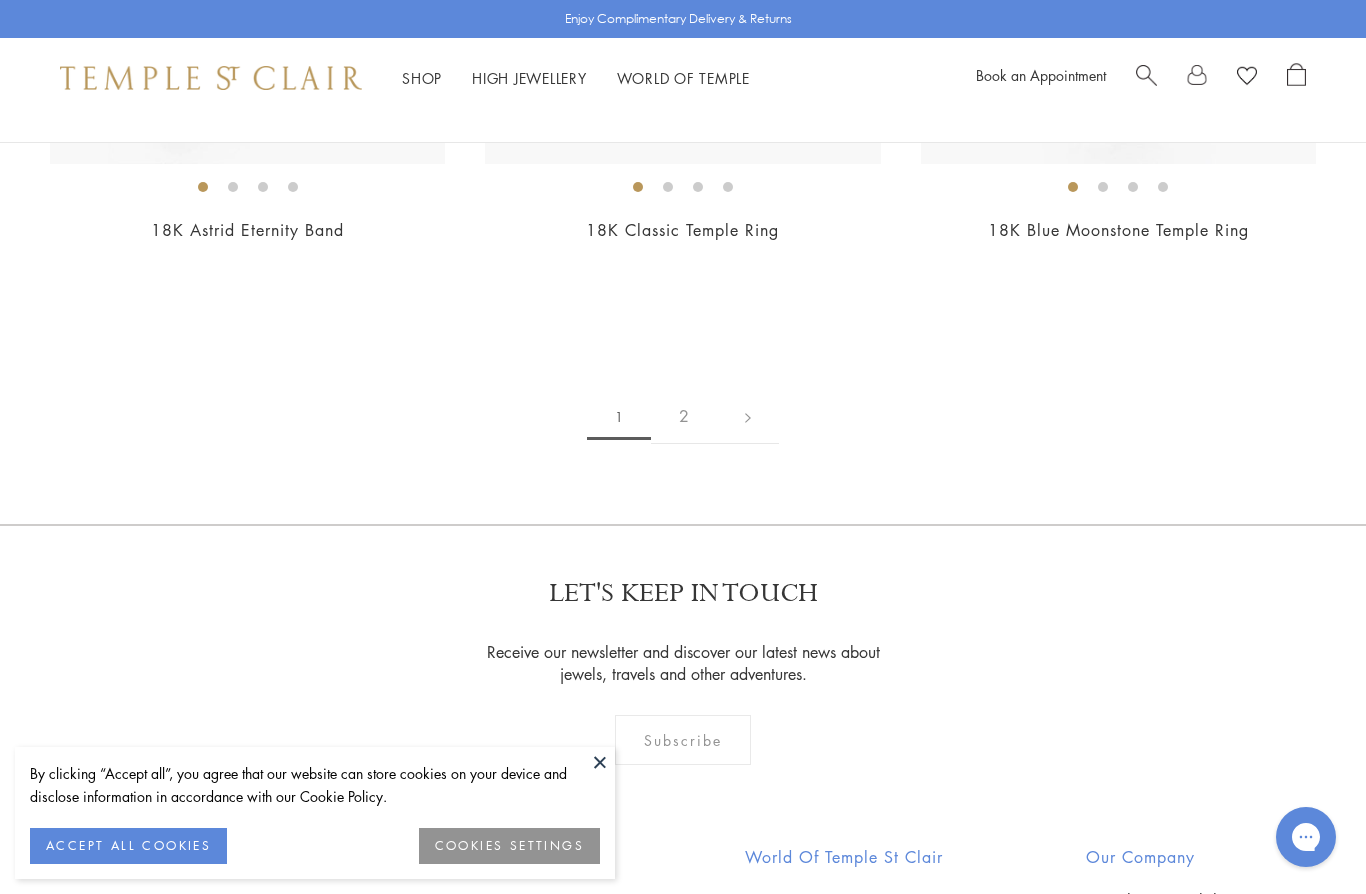 click on "2" at bounding box center (684, 416) 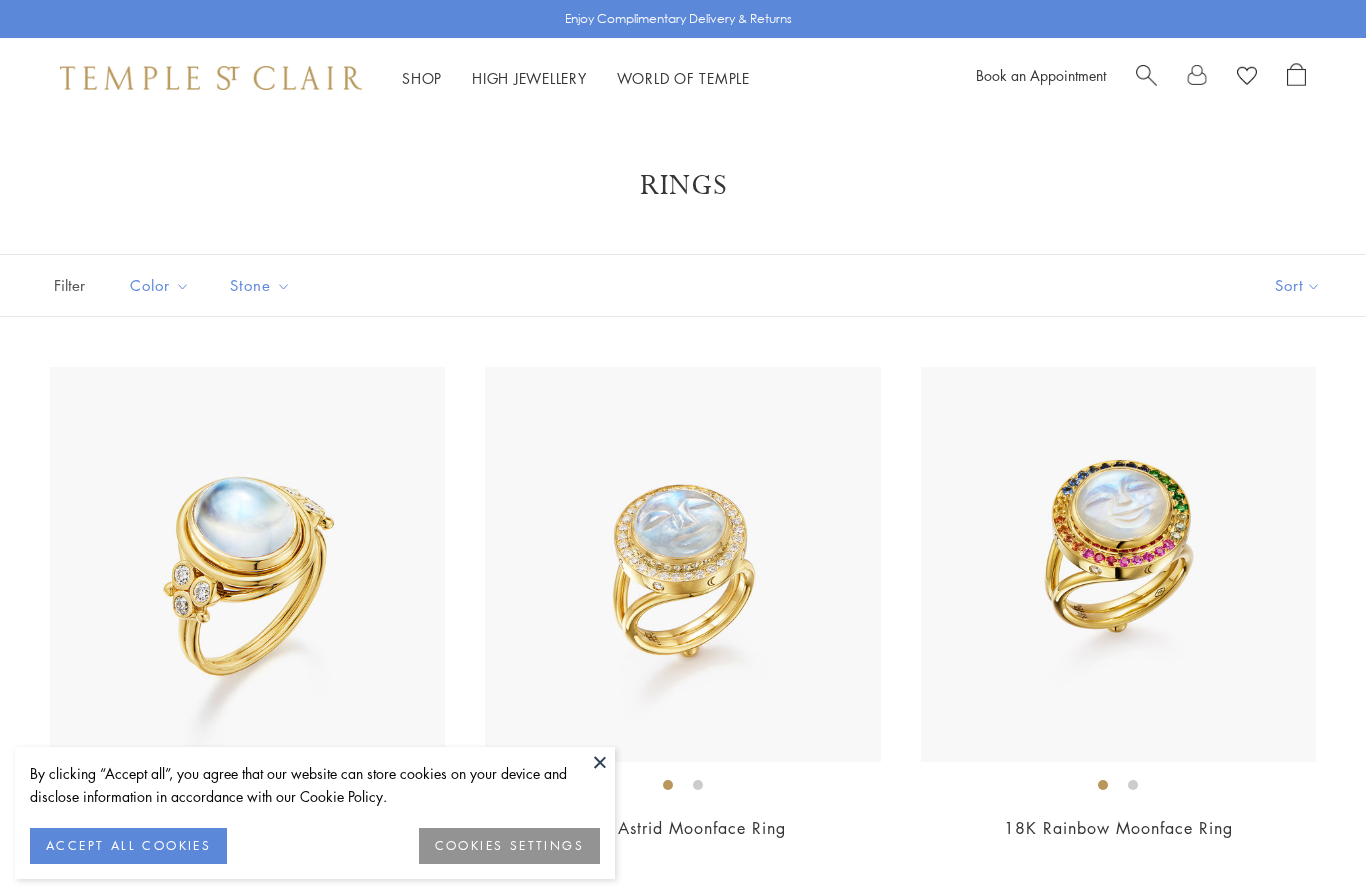 scroll, scrollTop: 0, scrollLeft: 0, axis: both 